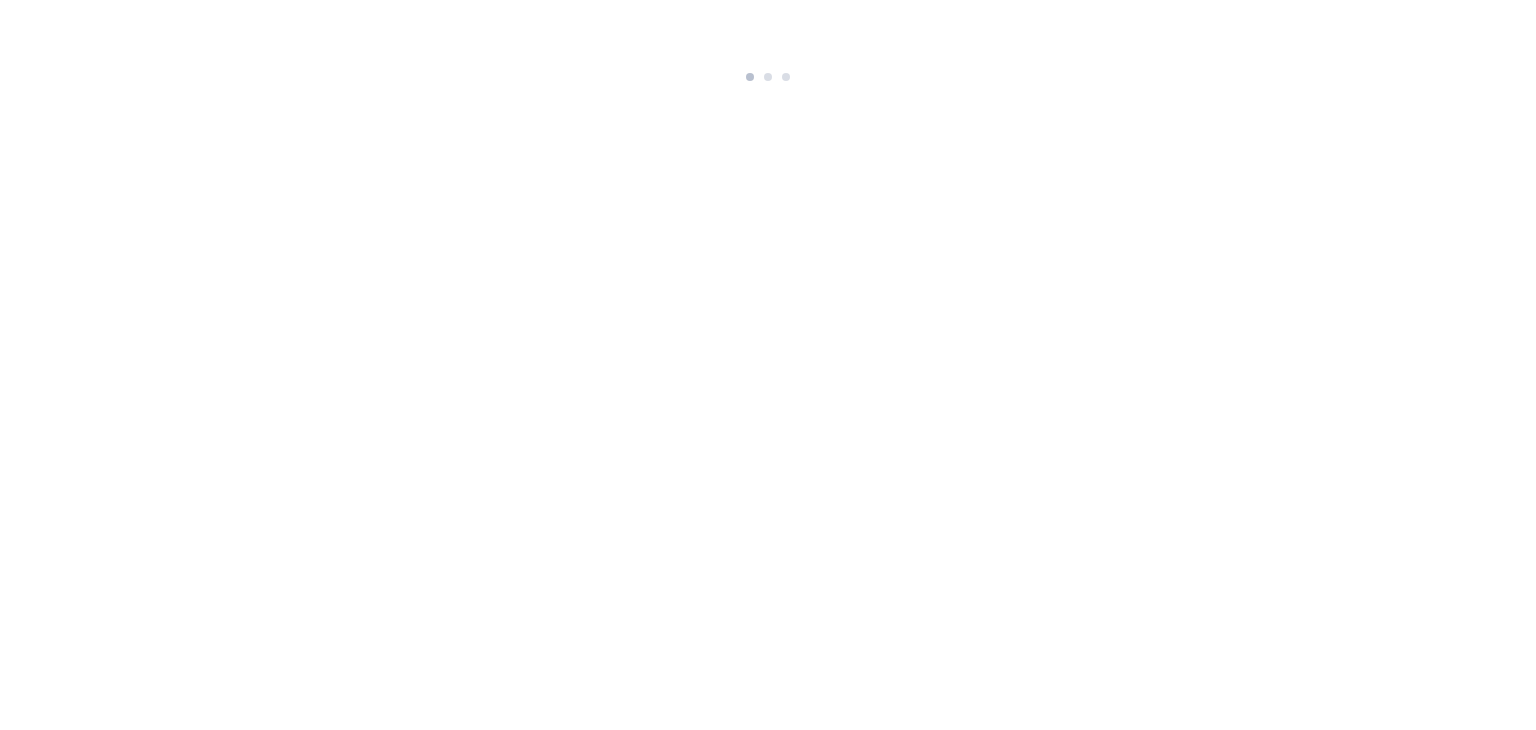 scroll, scrollTop: 0, scrollLeft: 0, axis: both 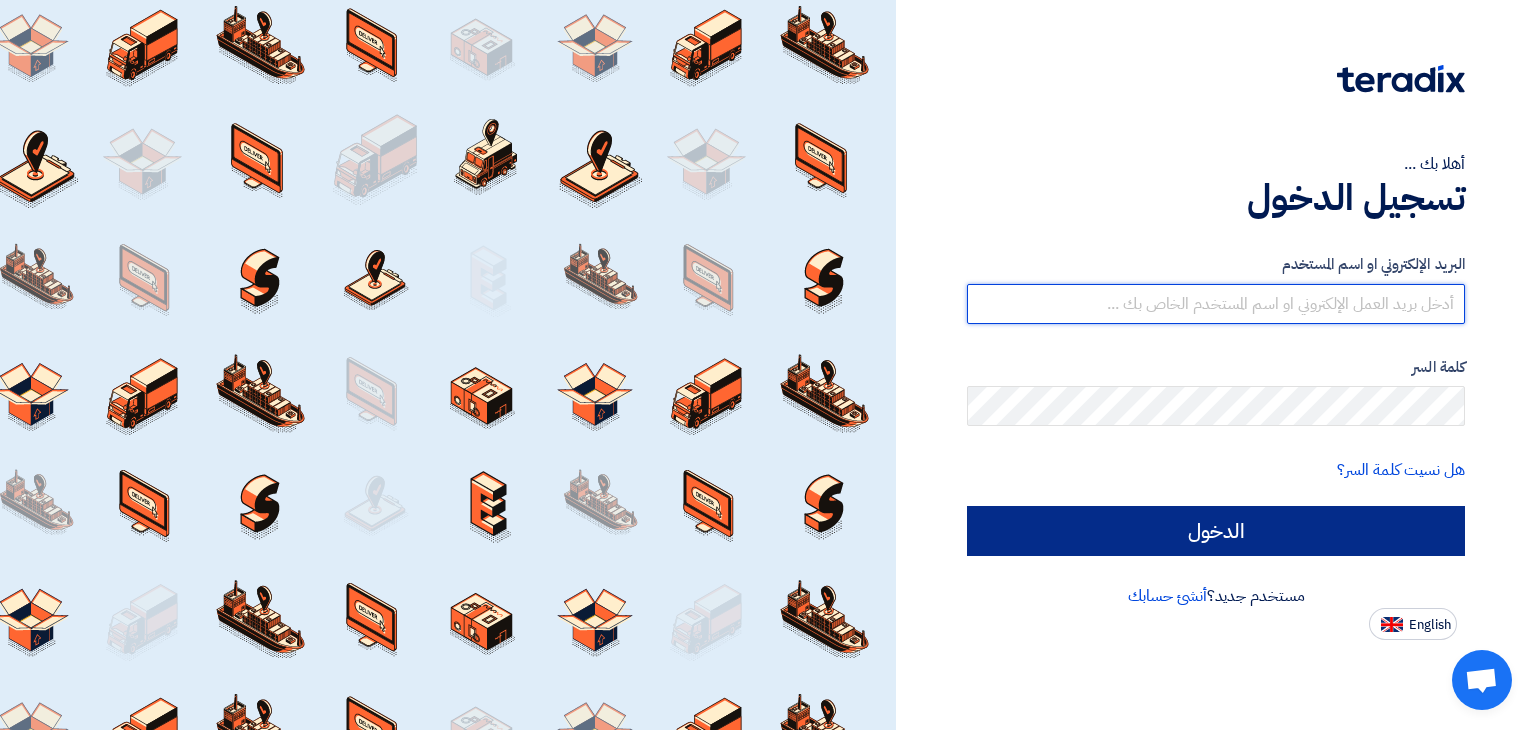 type on "[EMAIL]" 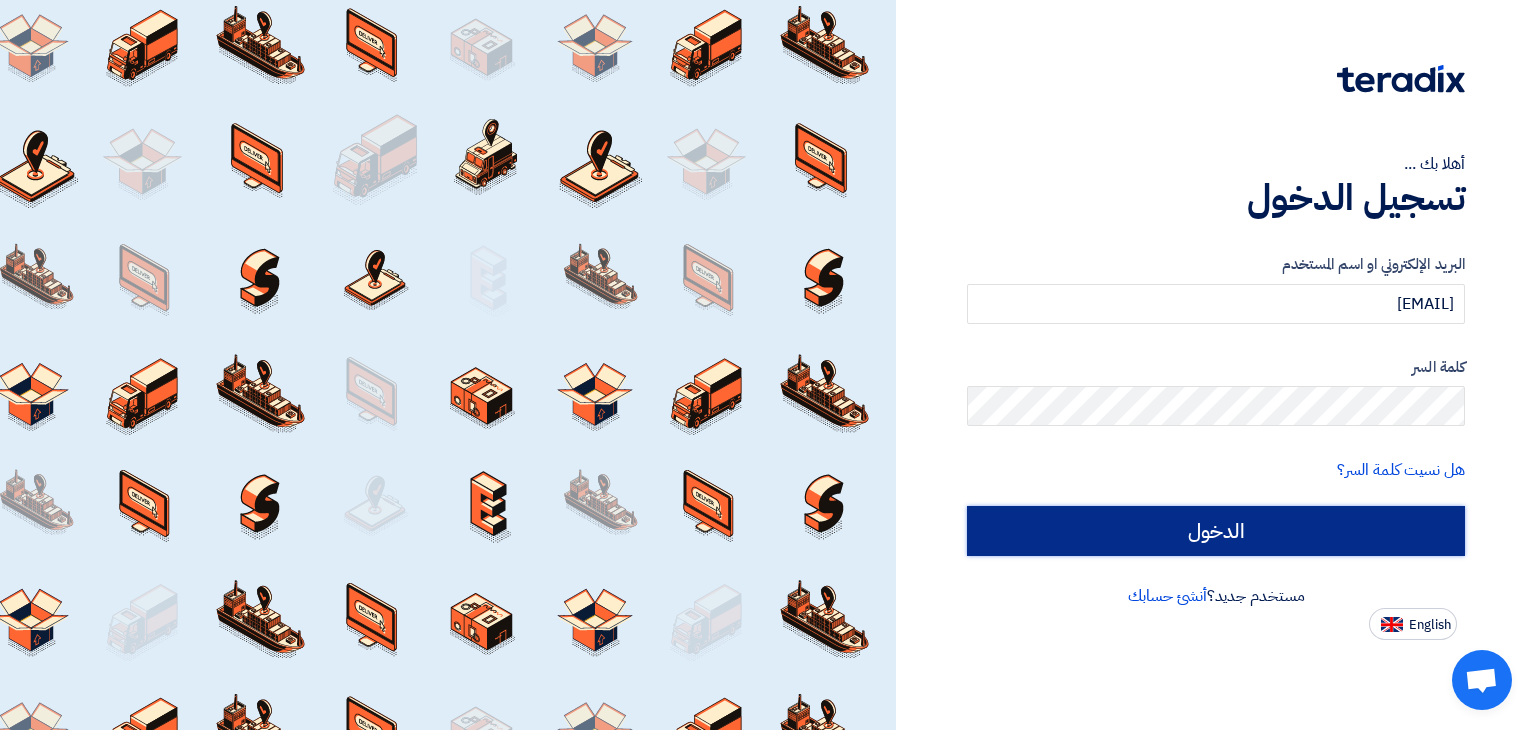 click on "الدخول" 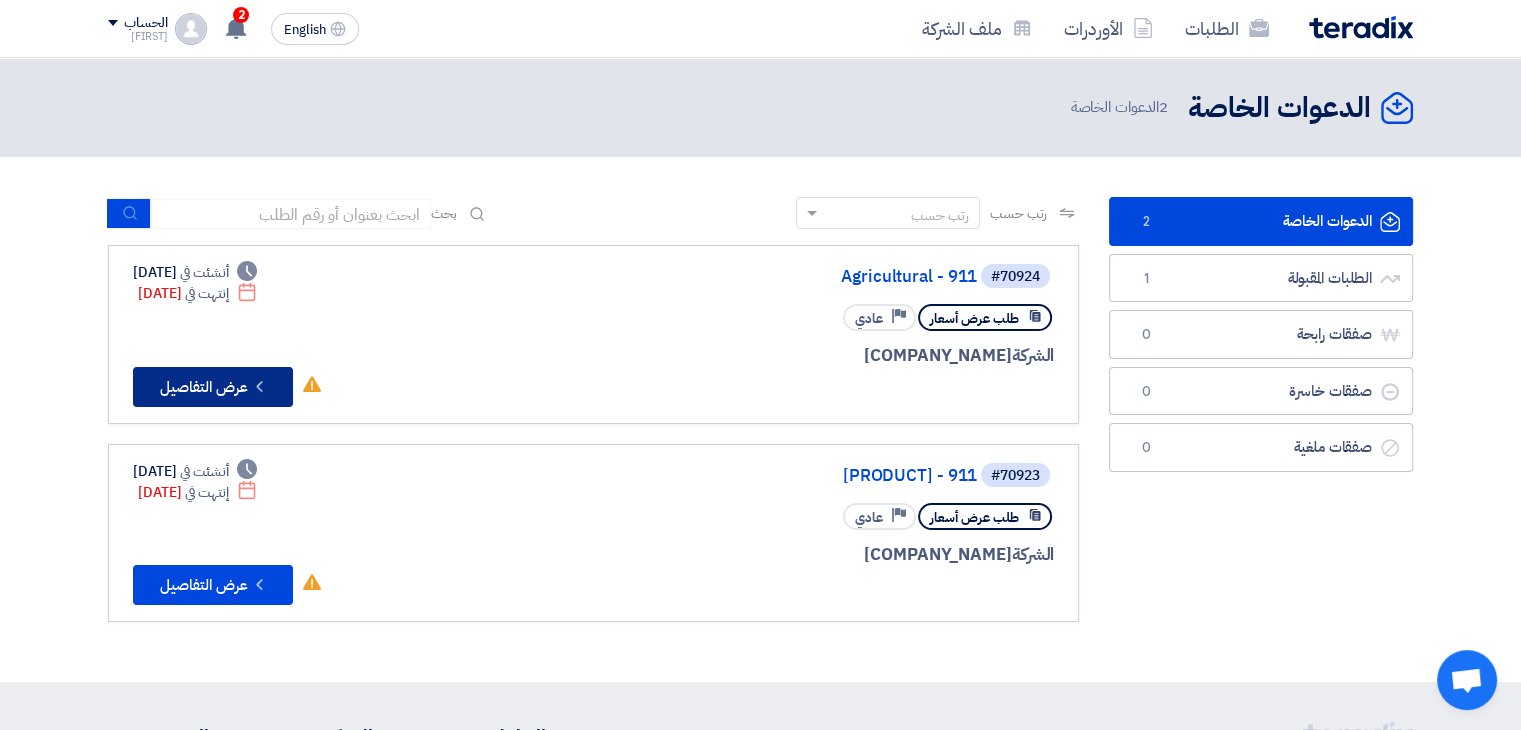 click on "Check details
عرض التفاصيل" 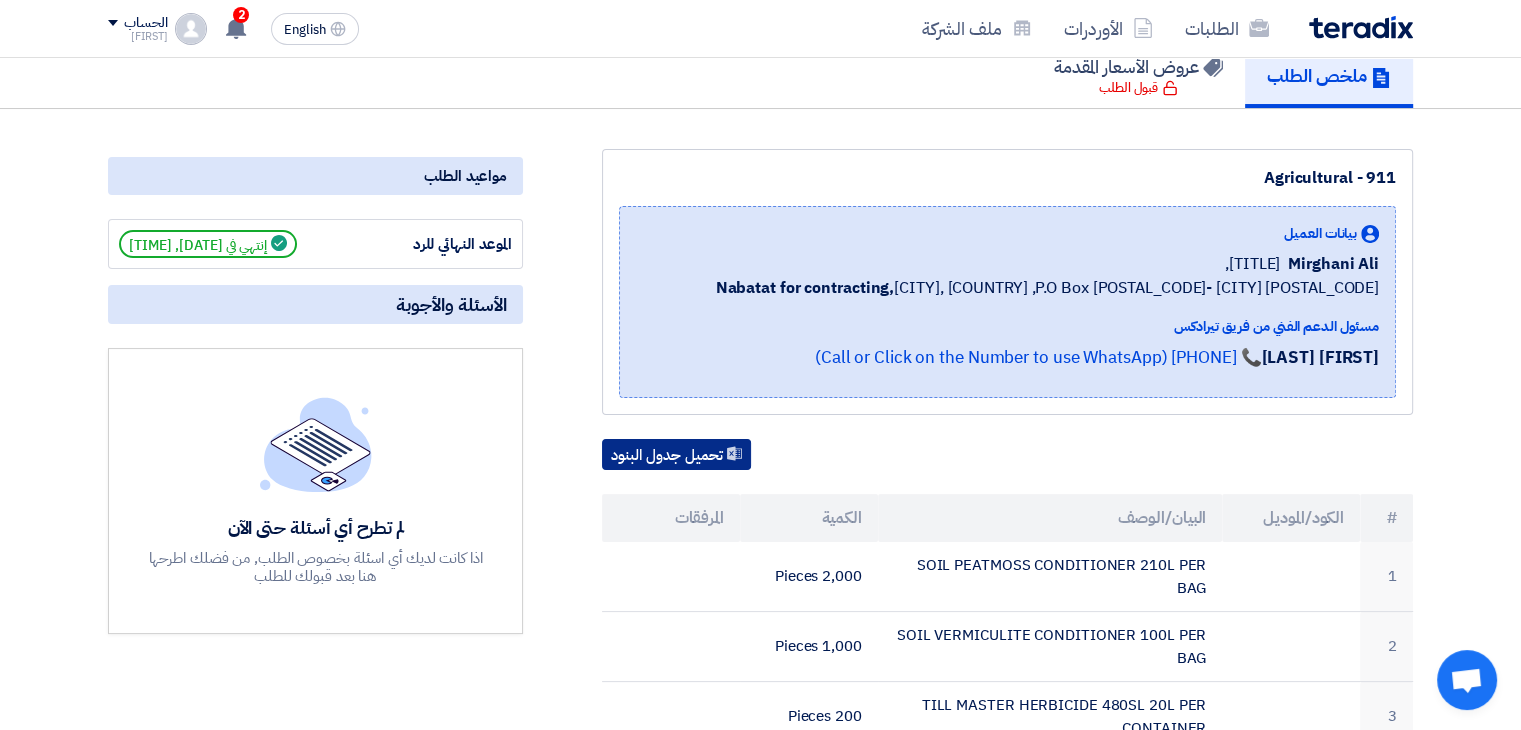 scroll, scrollTop: 160, scrollLeft: 0, axis: vertical 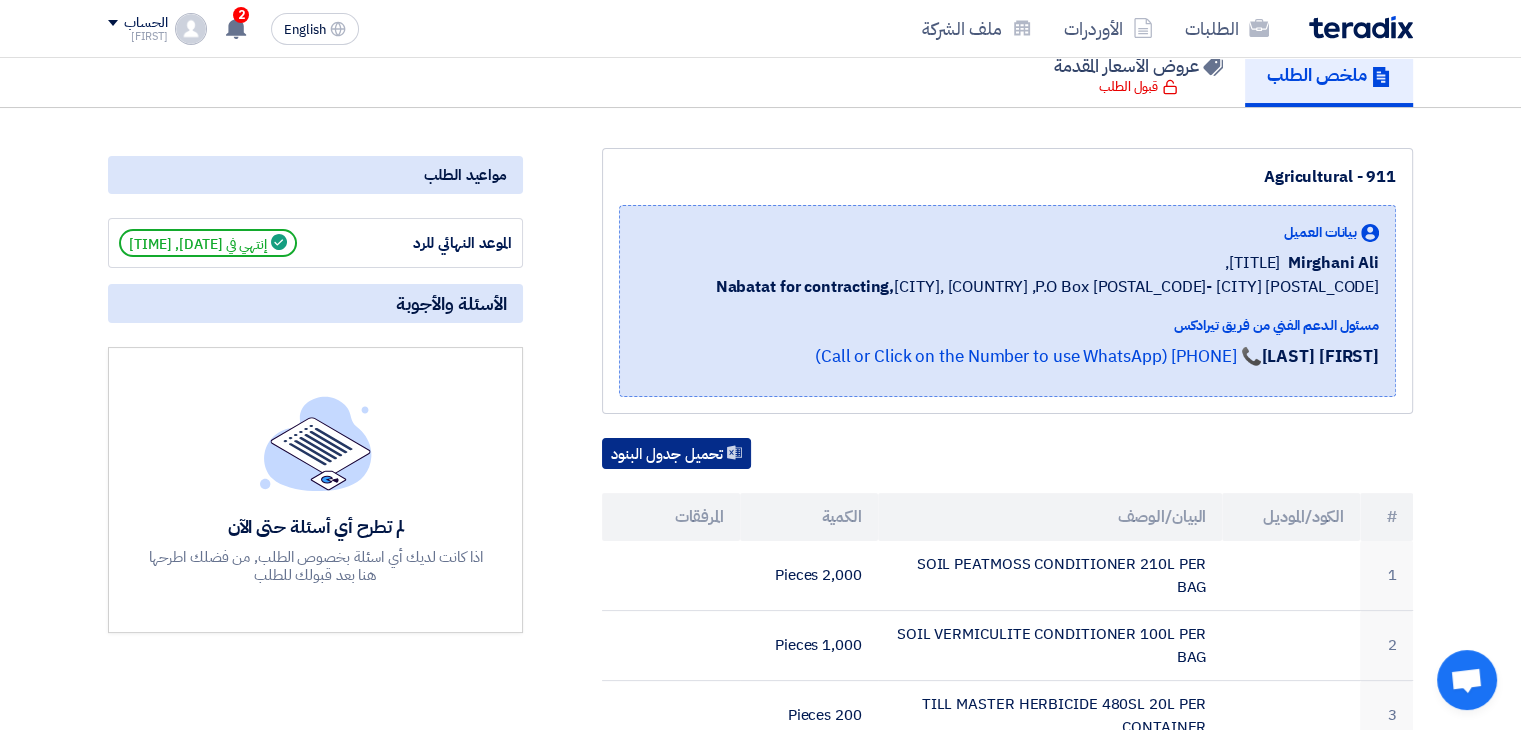 click on "تحميل جدول البنود" 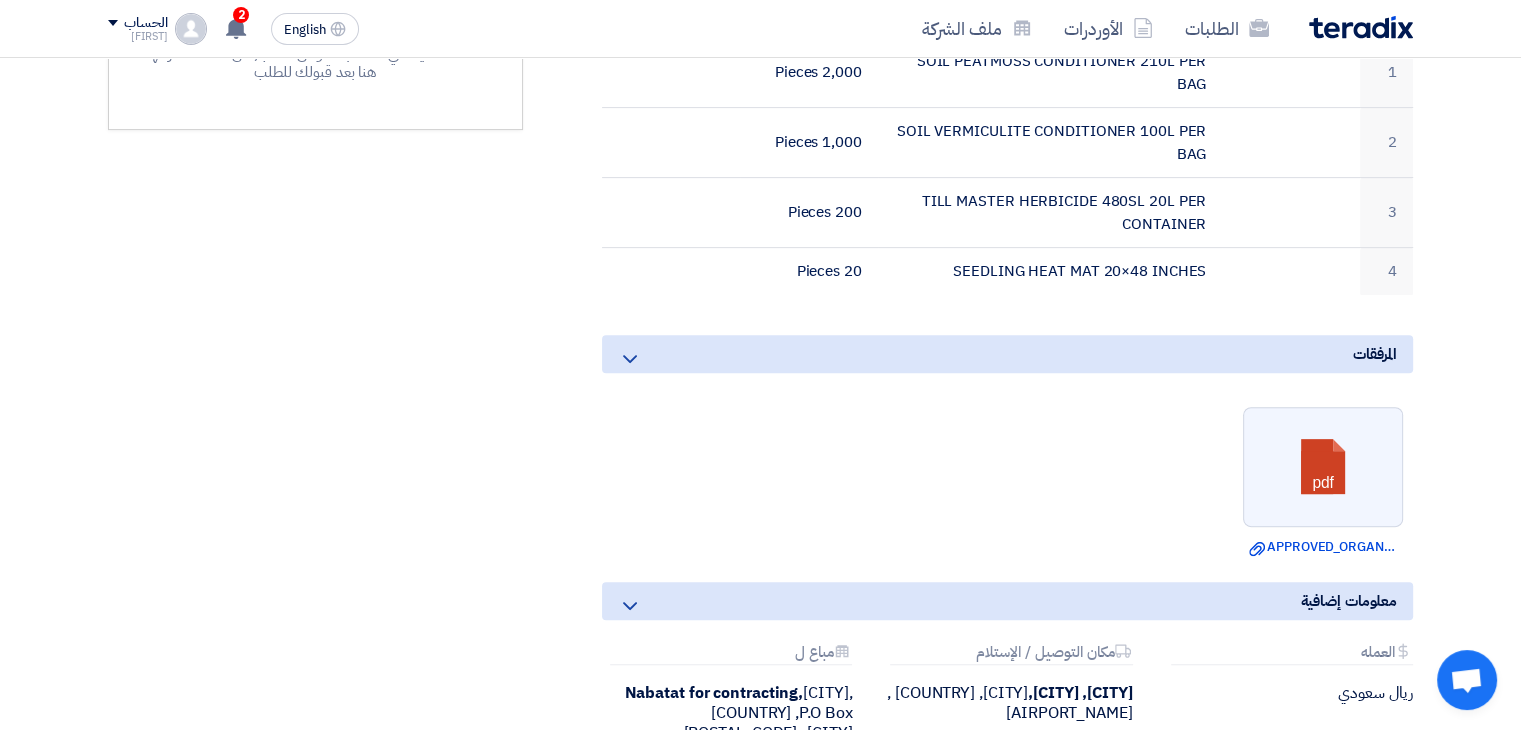 scroll, scrollTop: 664, scrollLeft: 0, axis: vertical 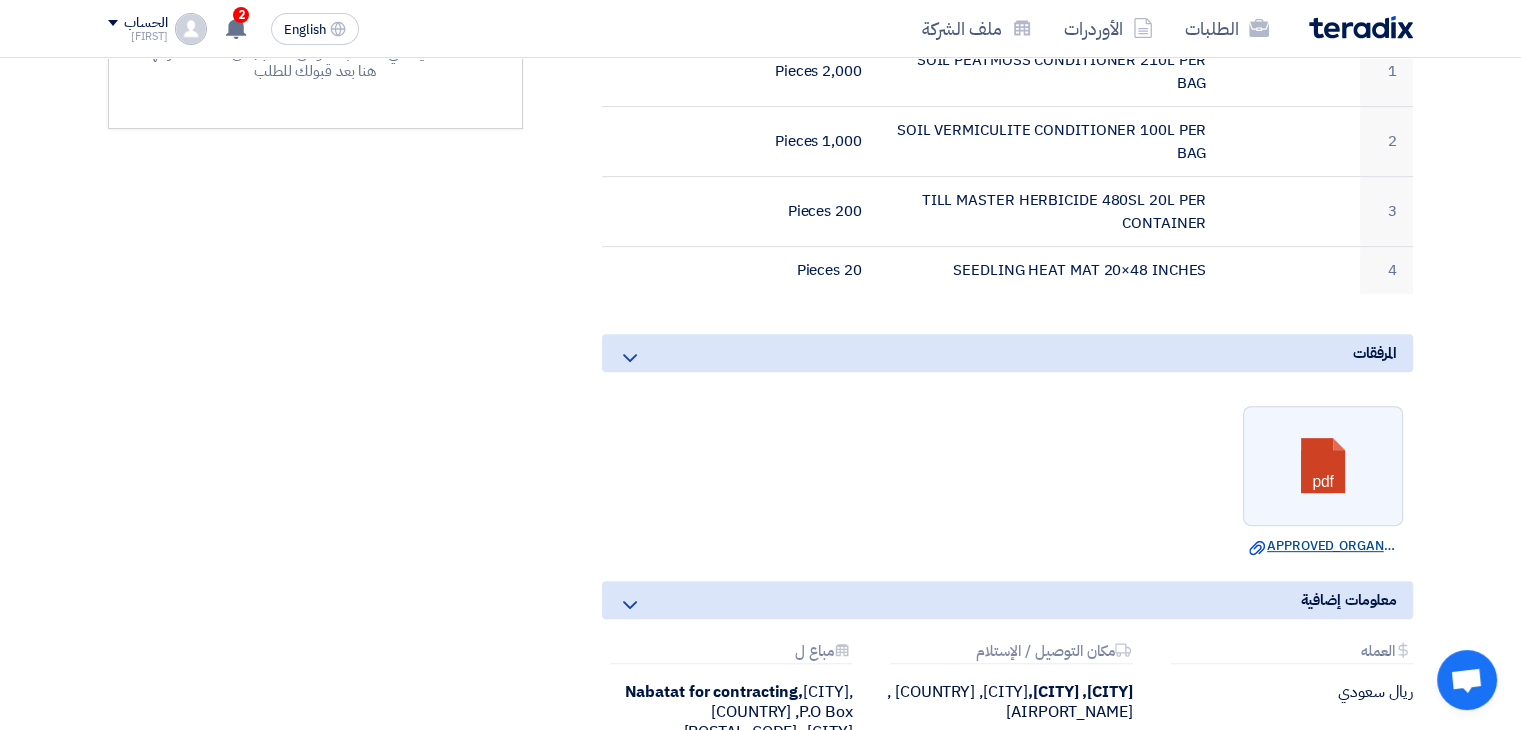 click on "Download file
APPROVED_ORGANIC_FERTILIZER_PEATMOSS_SUPPLY_REQUEST_.pdf" at bounding box center [1323, 546] 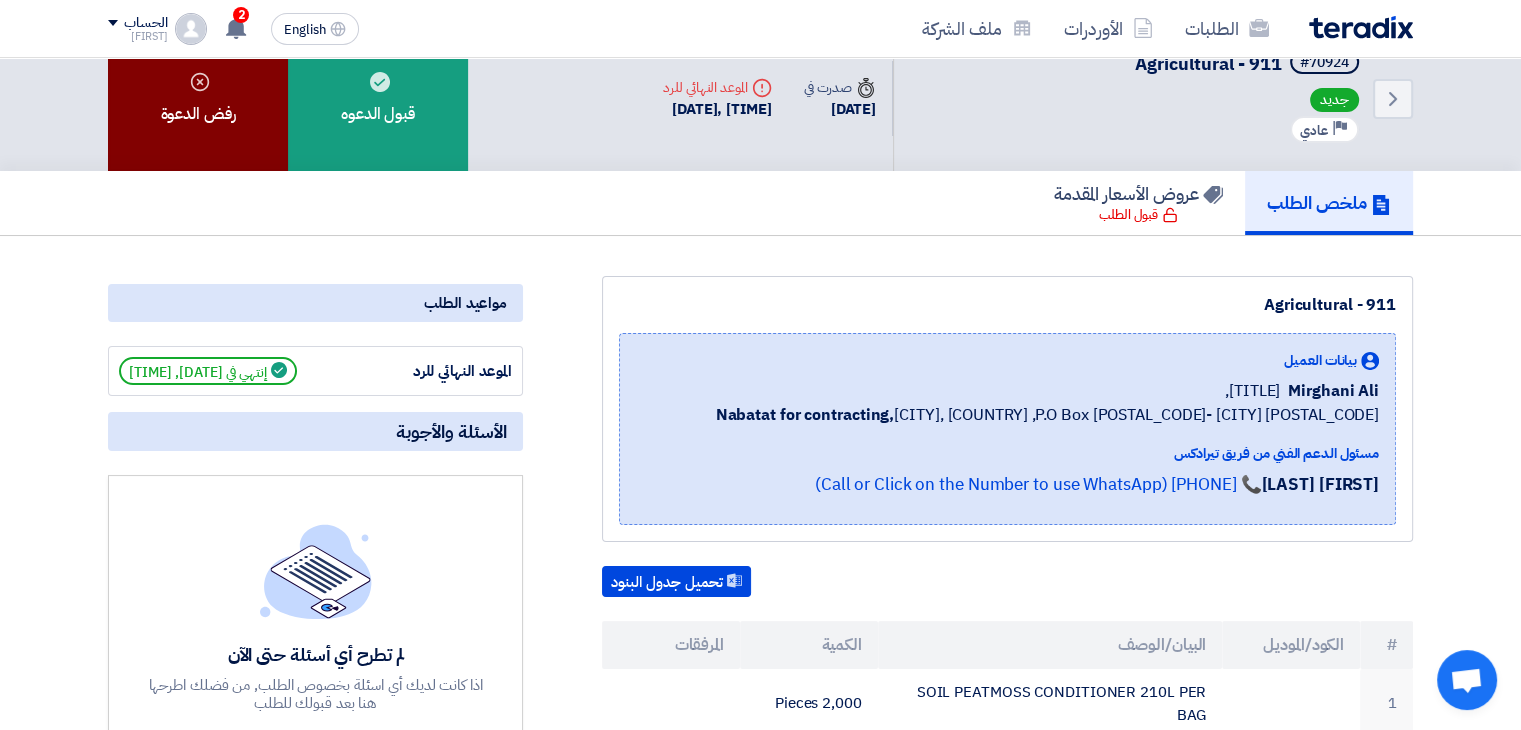 scroll, scrollTop: 0, scrollLeft: 0, axis: both 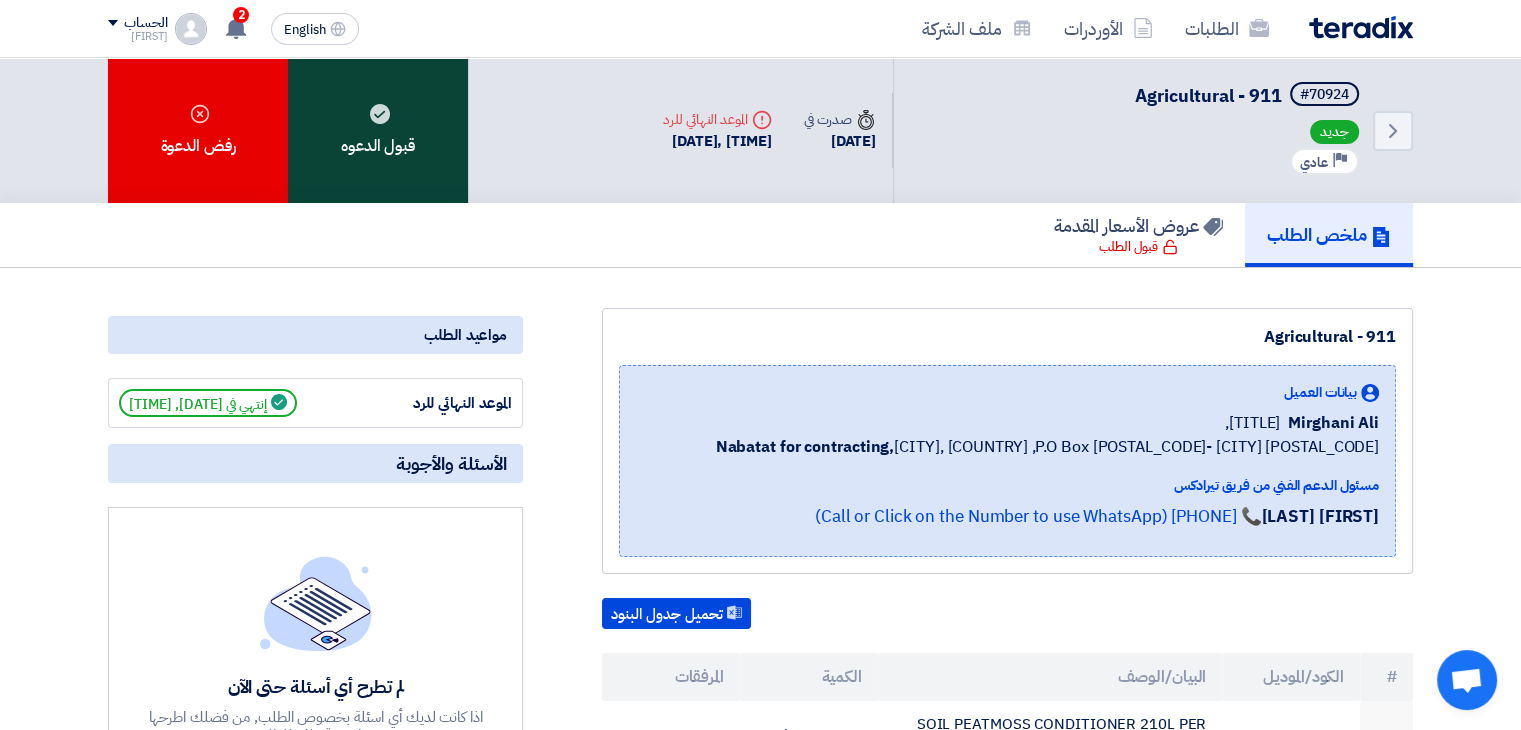 click on "قبول الدعوه" 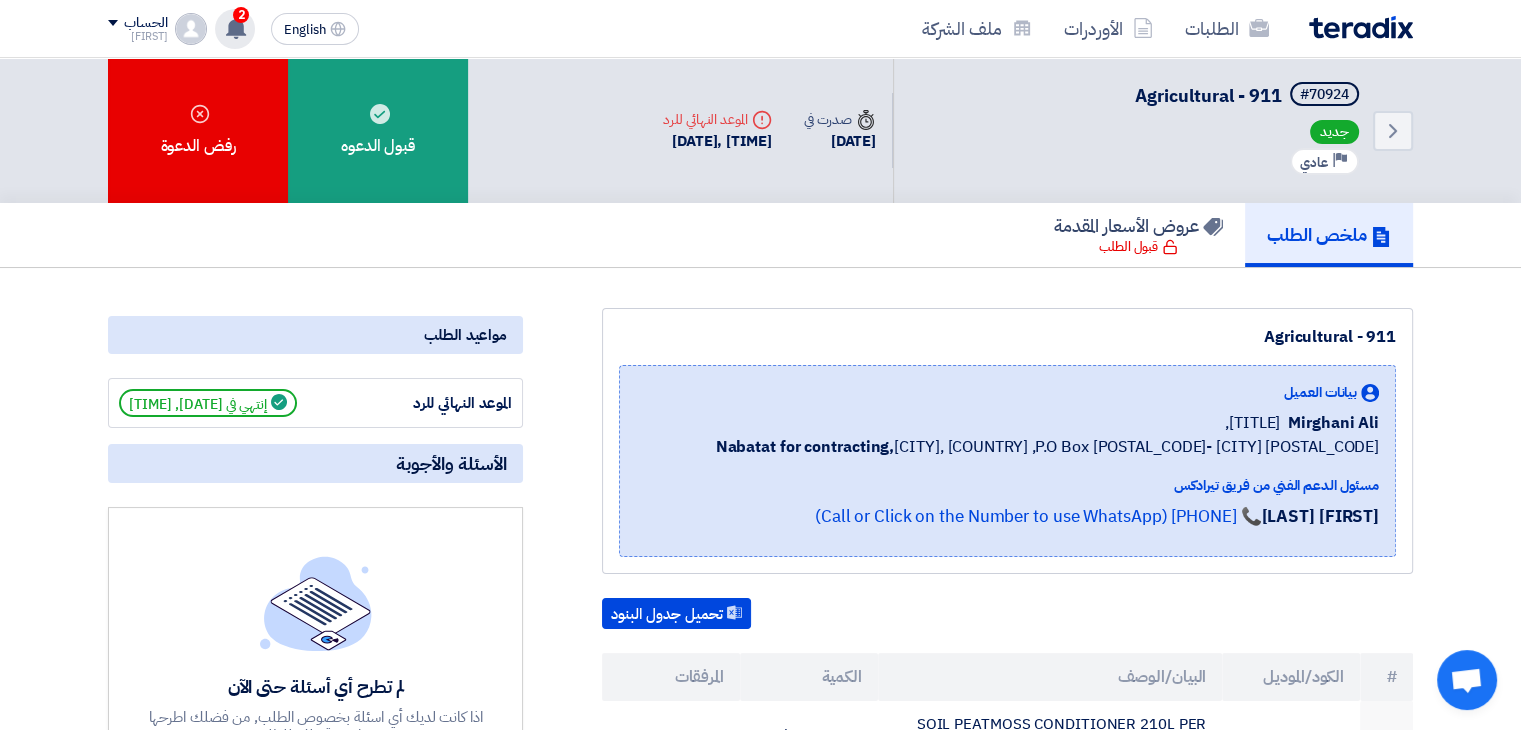 click 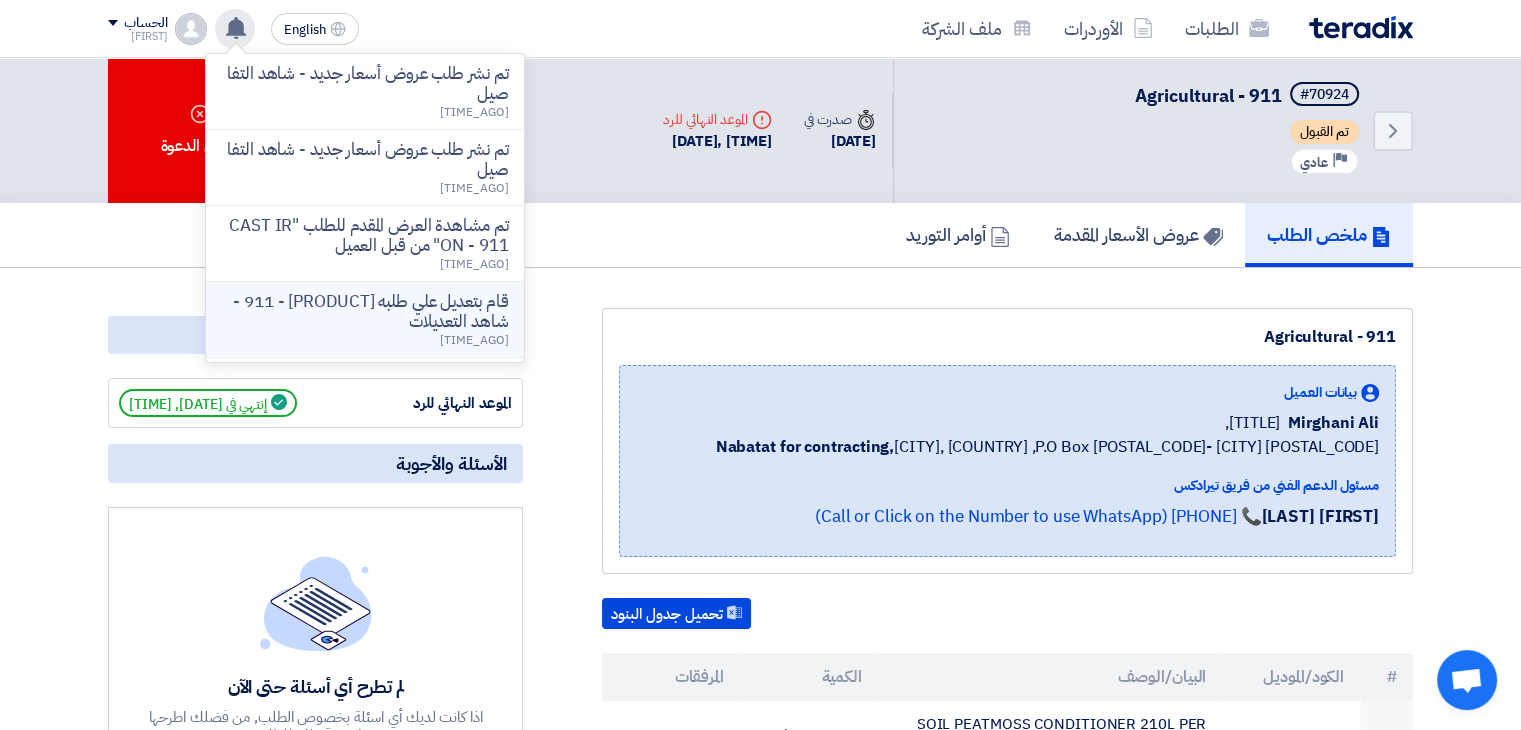 scroll, scrollTop: 36, scrollLeft: 0, axis: vertical 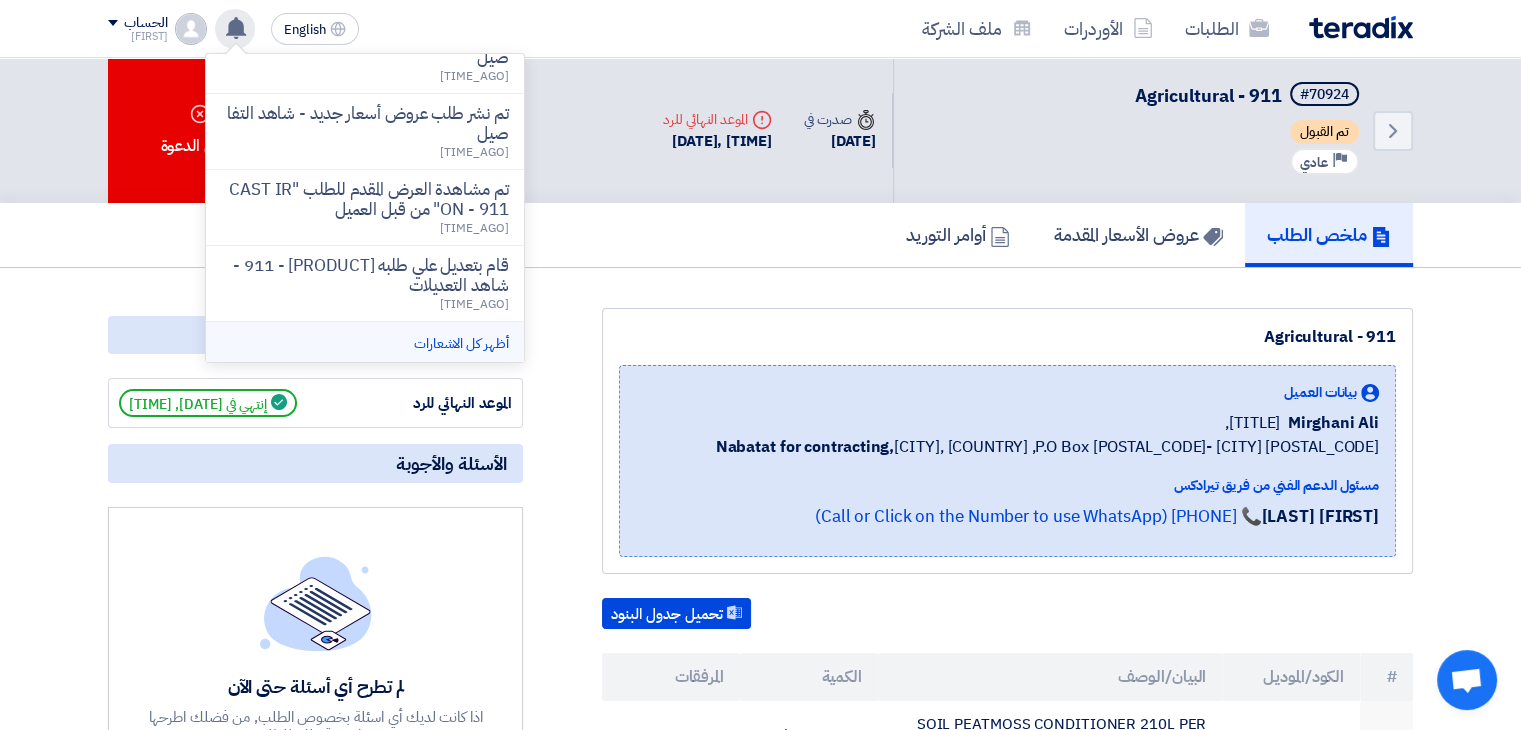 click on "أظهر كل الاشعارات" 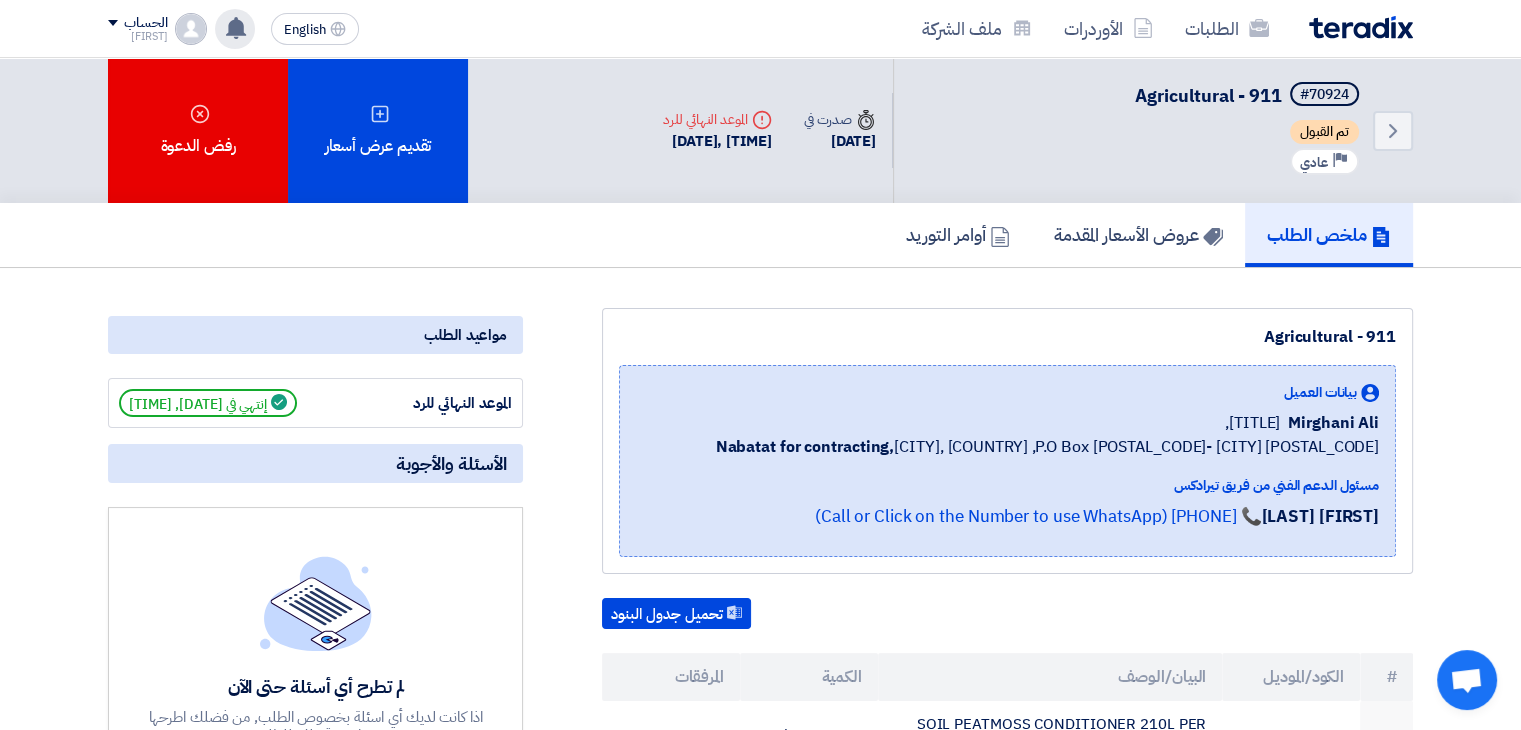 click 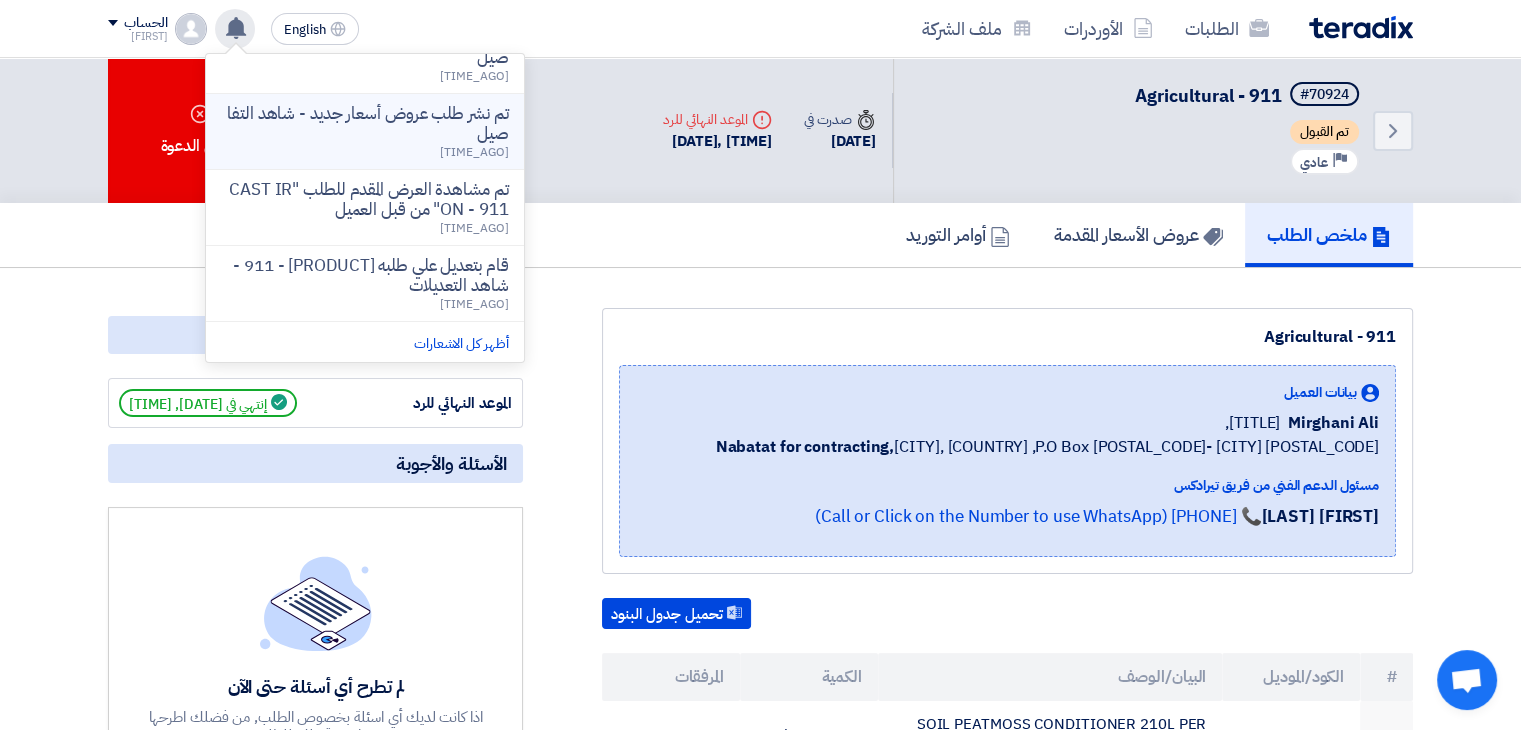 scroll, scrollTop: 0, scrollLeft: 0, axis: both 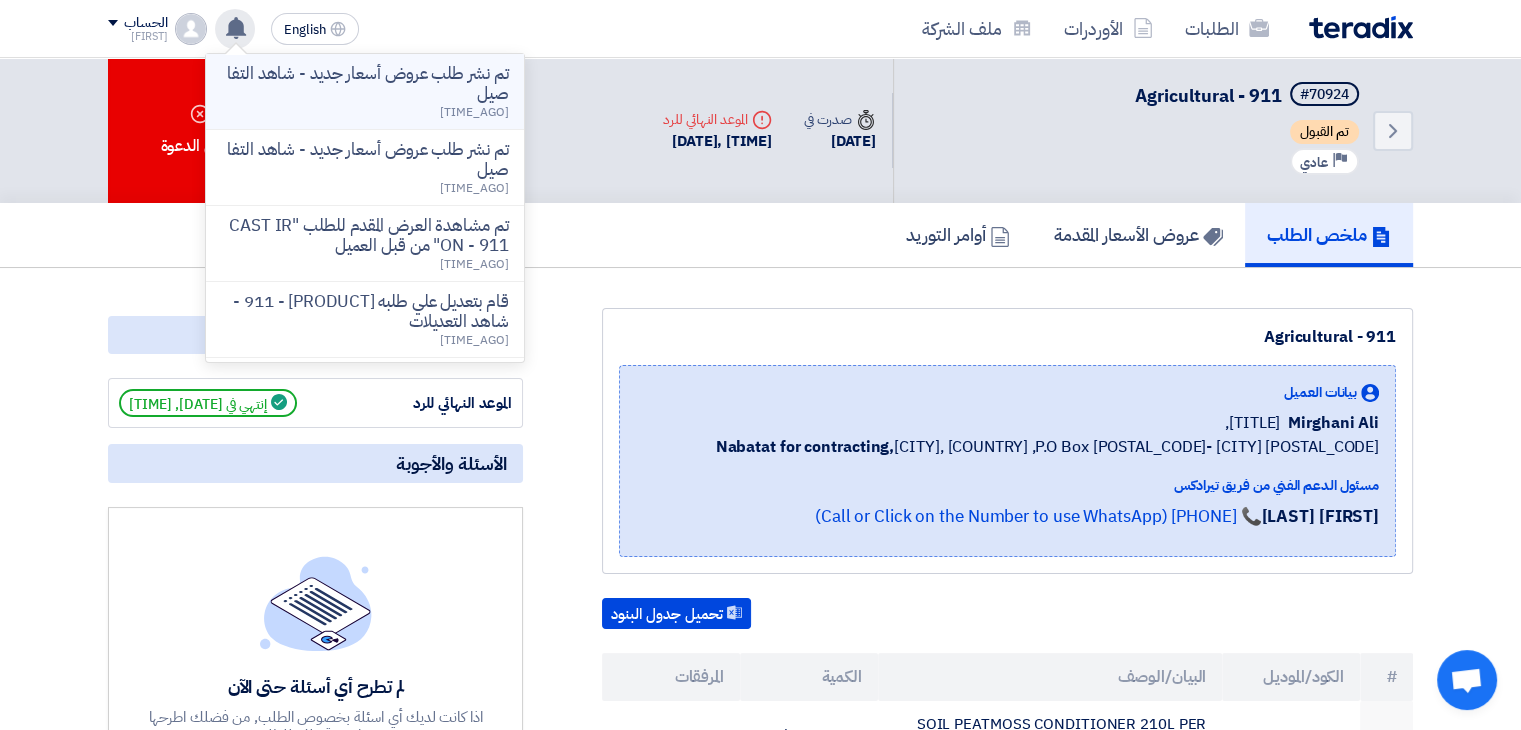 click on "تم نشر طلب عروض أسعار جديد - شاهد التفاصيل" 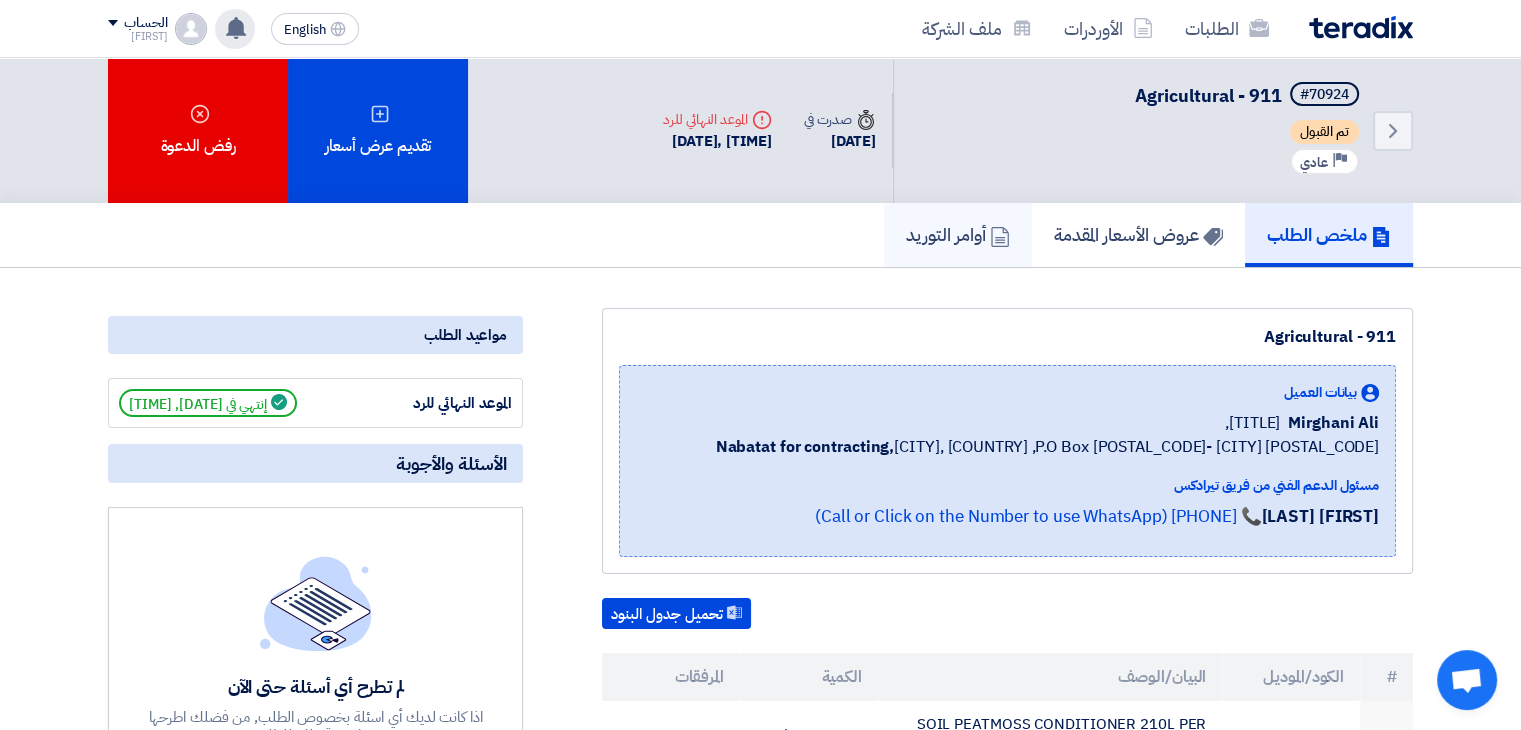 click on "أوامر التوريد" 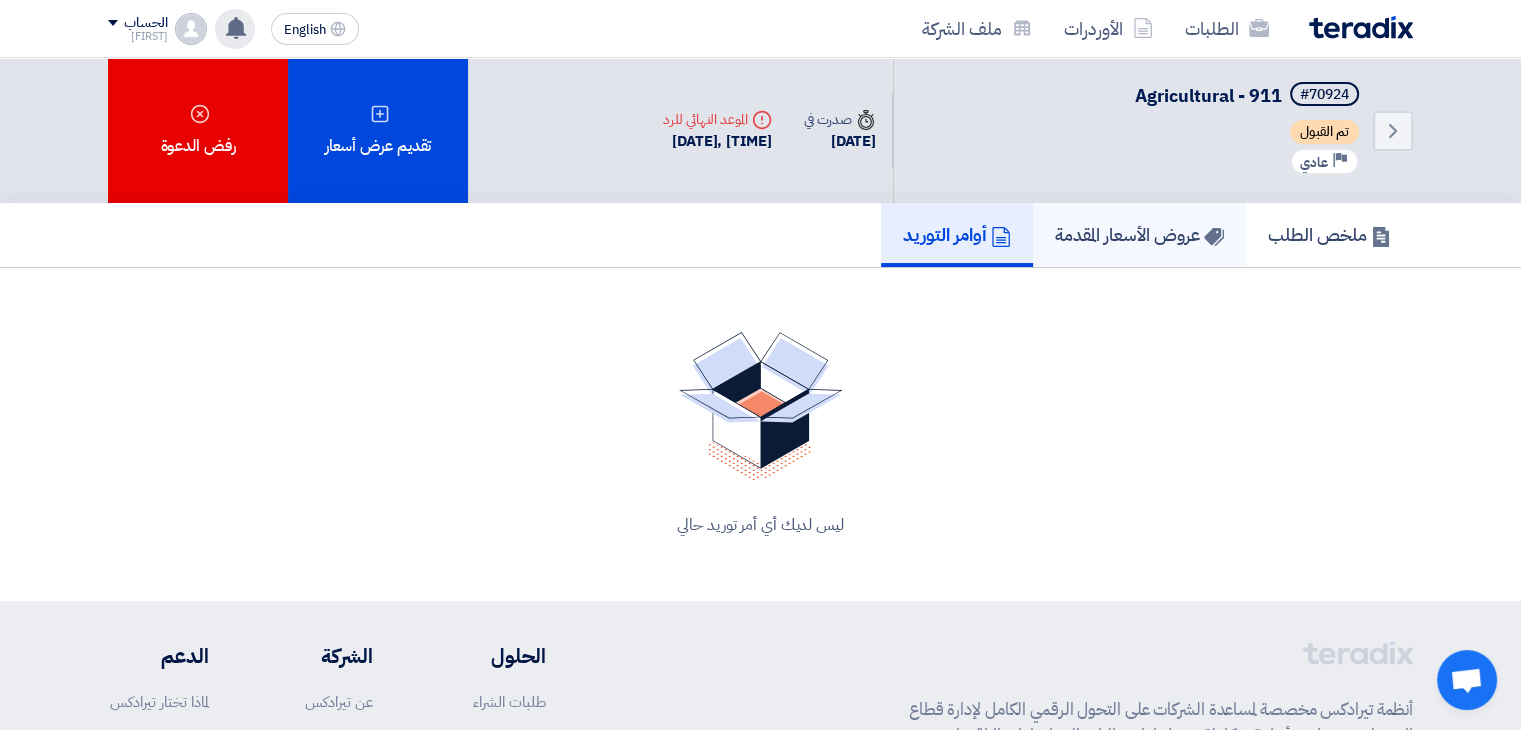 click on "عروض الأسعار المقدمة" 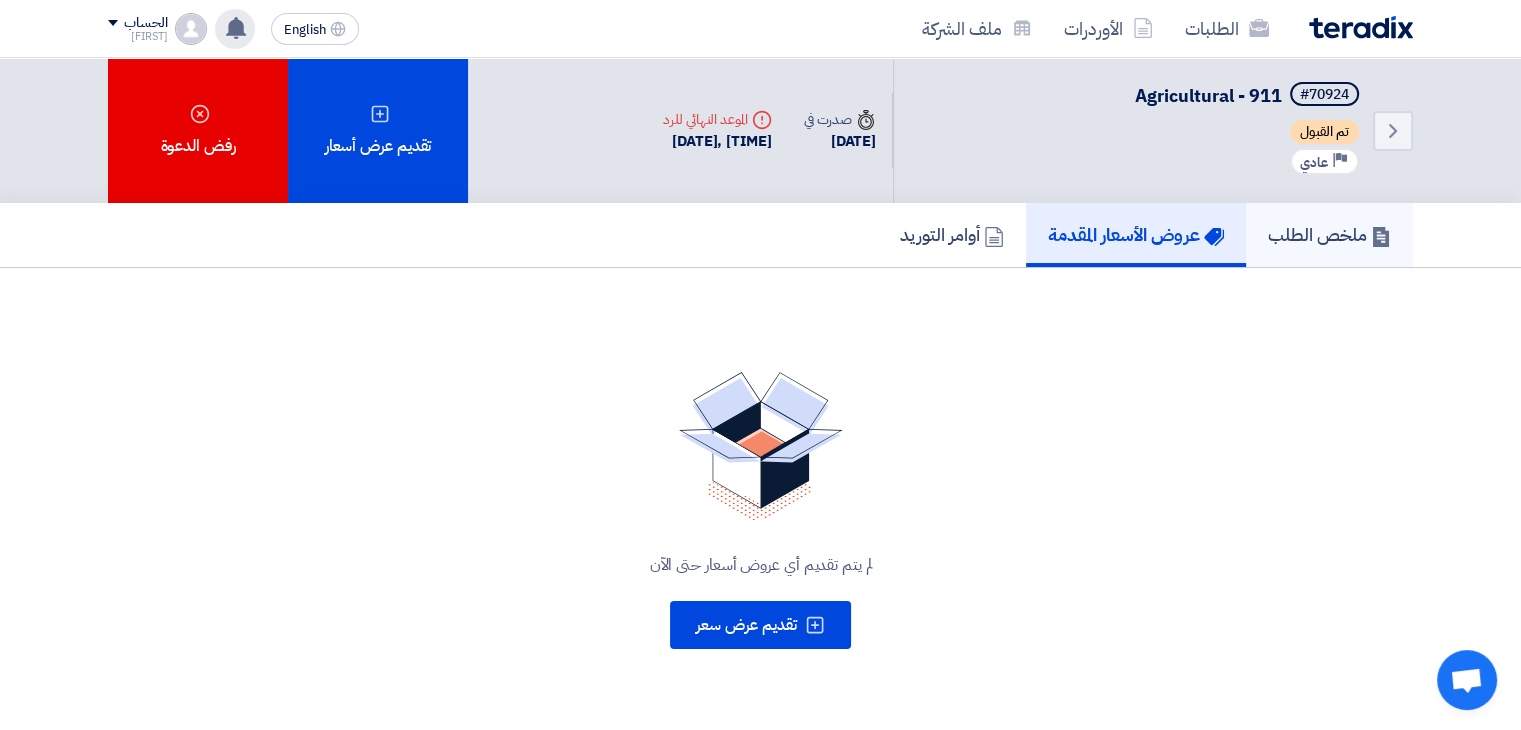 click on "ملخص الطلب" 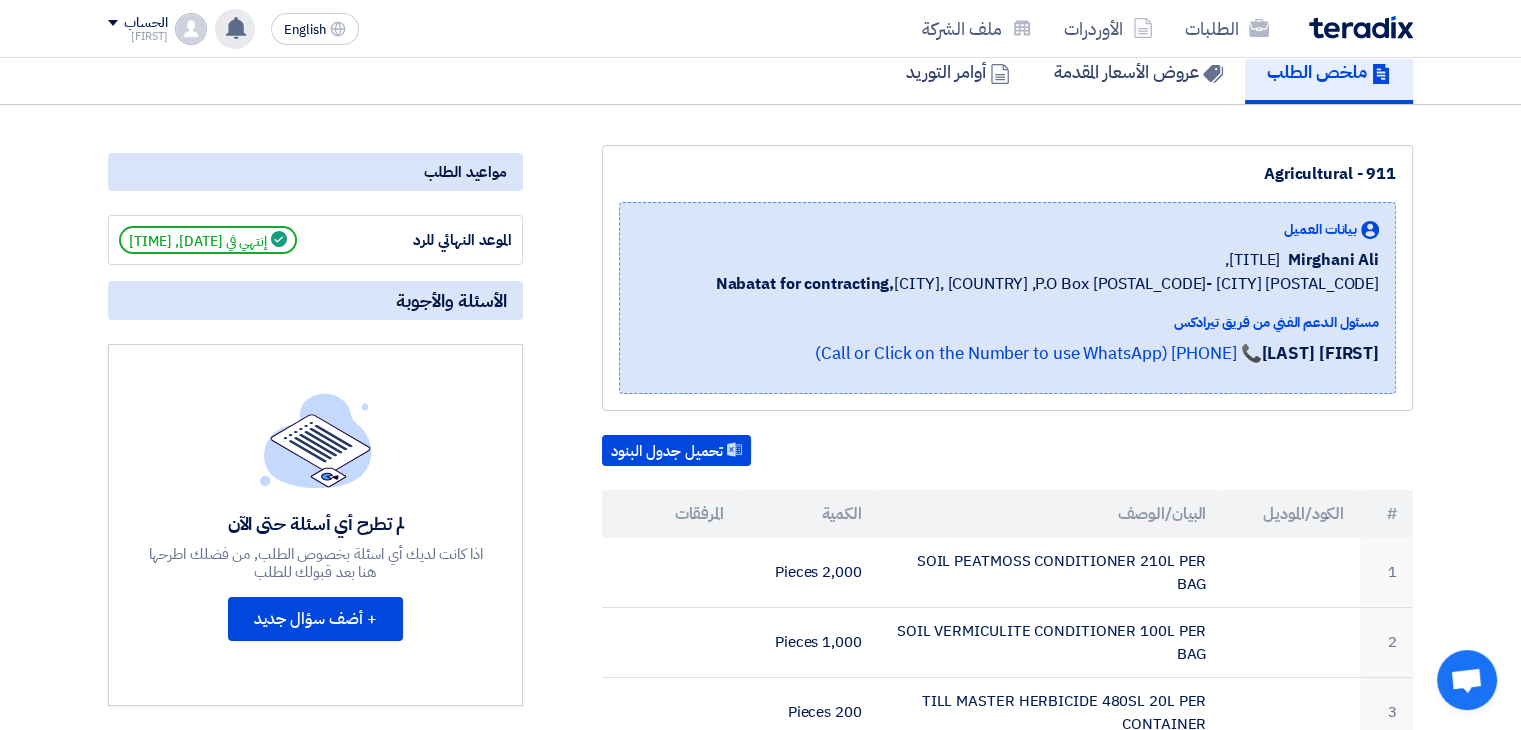scroll, scrollTop: 0, scrollLeft: 0, axis: both 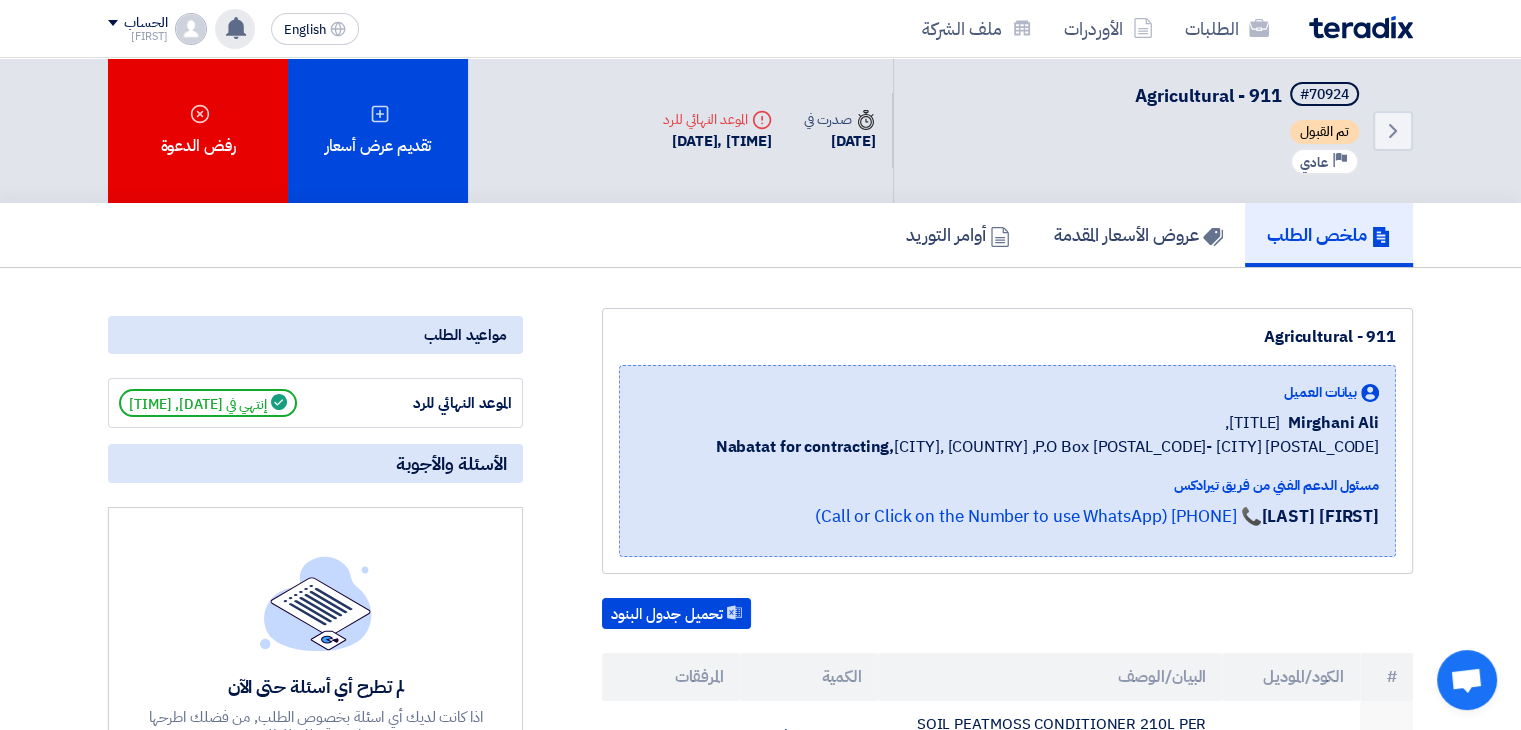 click 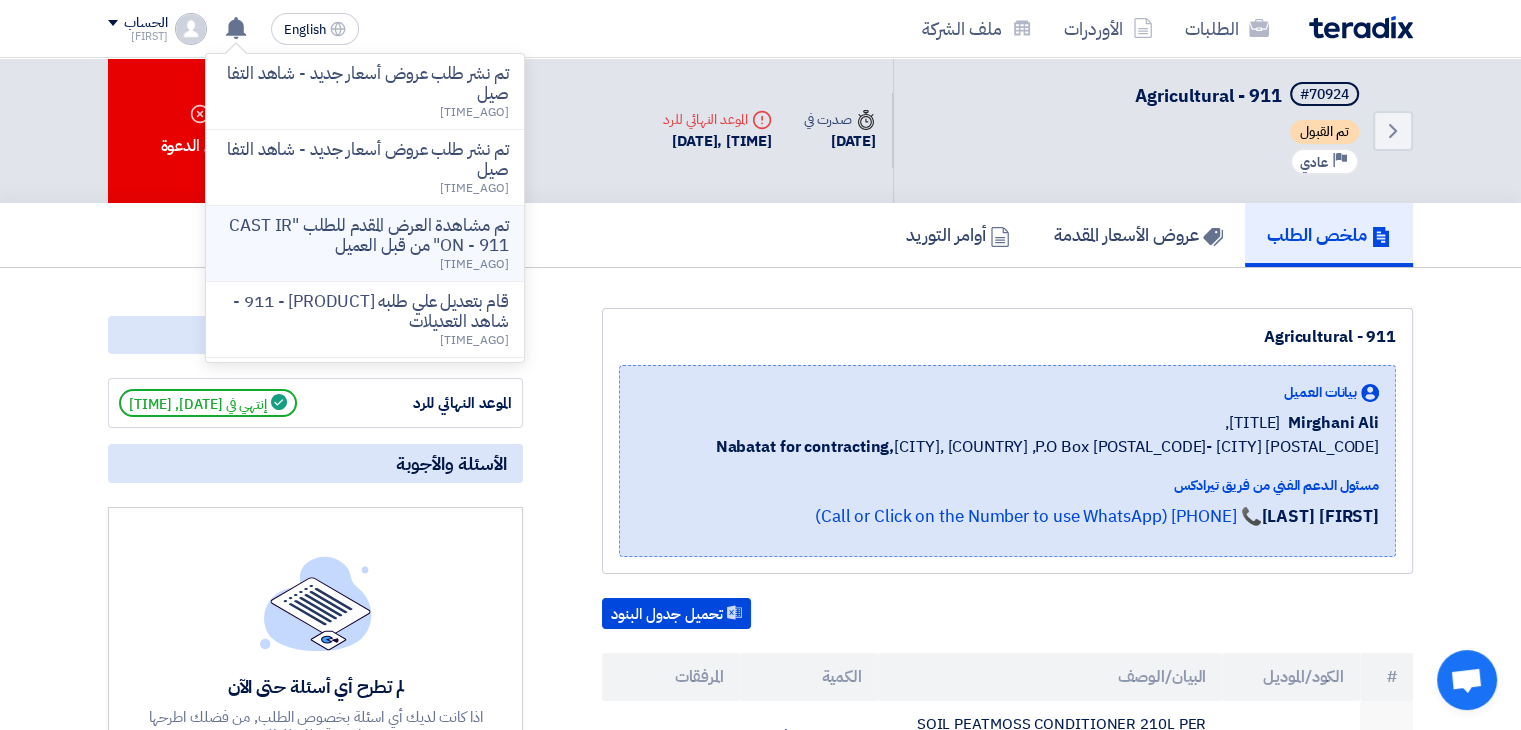 click on "تم مشاهدة العرض المقدم للطلب "[PRODUCT] - 911" من قبل العميل
[TIME_AGO]" 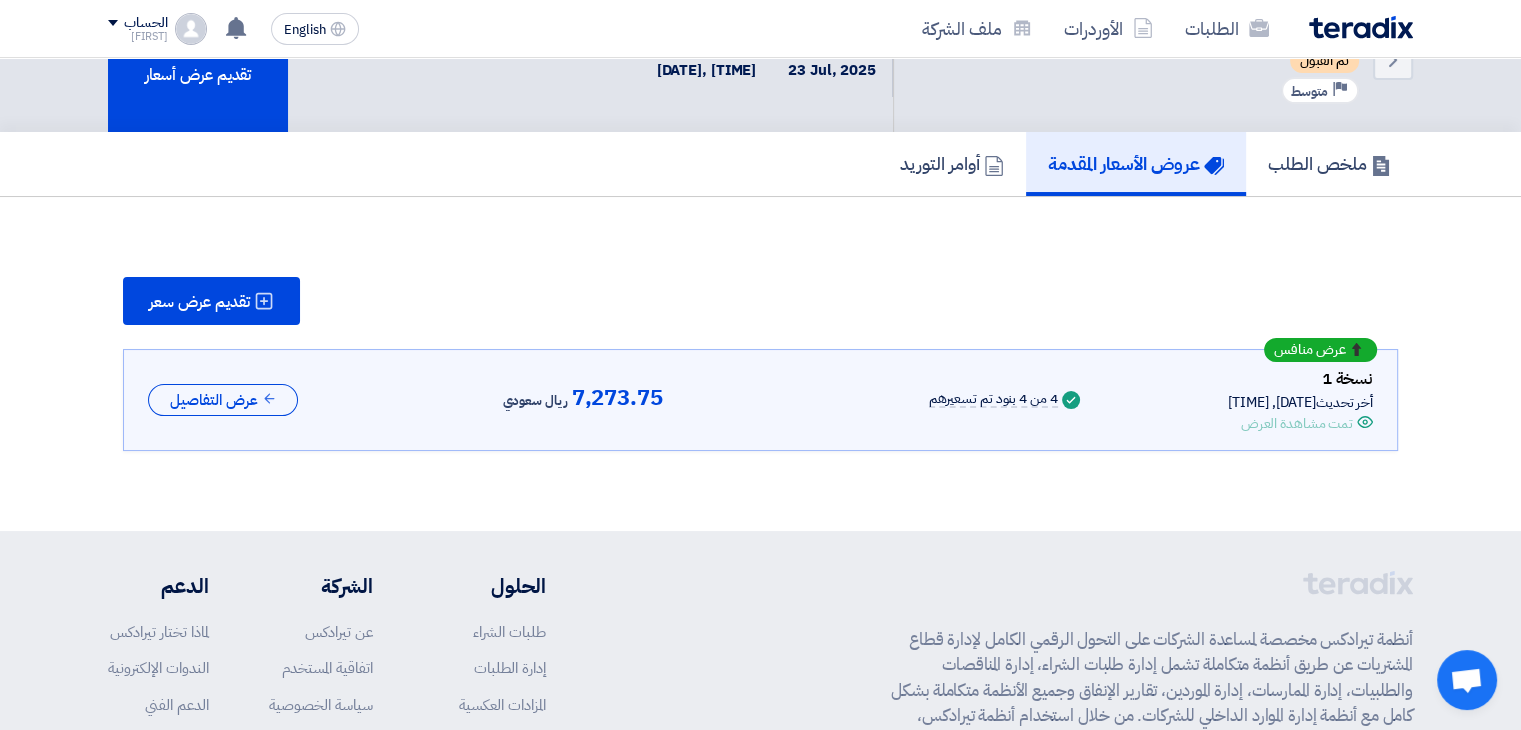 scroll, scrollTop: 102, scrollLeft: 0, axis: vertical 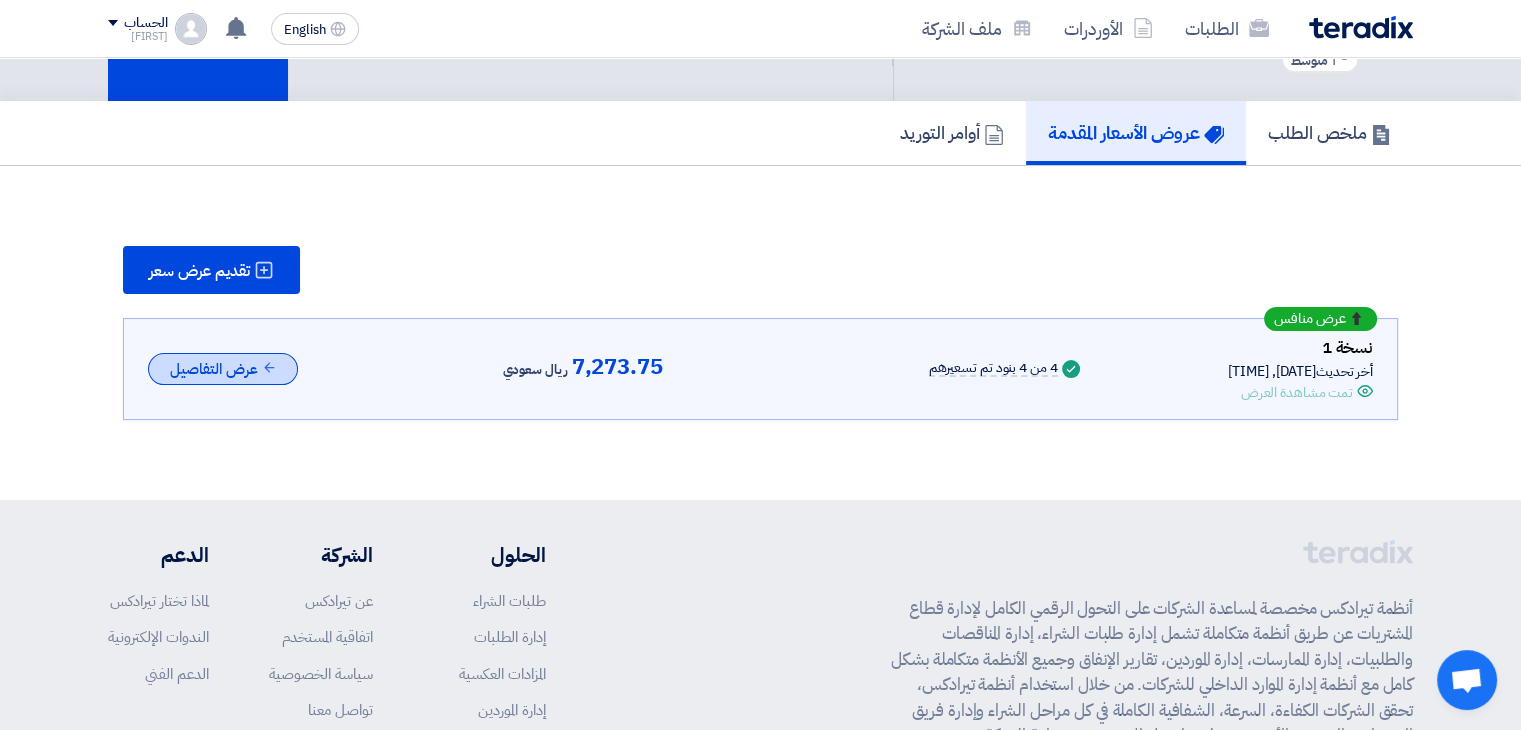 click on "عرض التفاصيل" at bounding box center [223, 369] 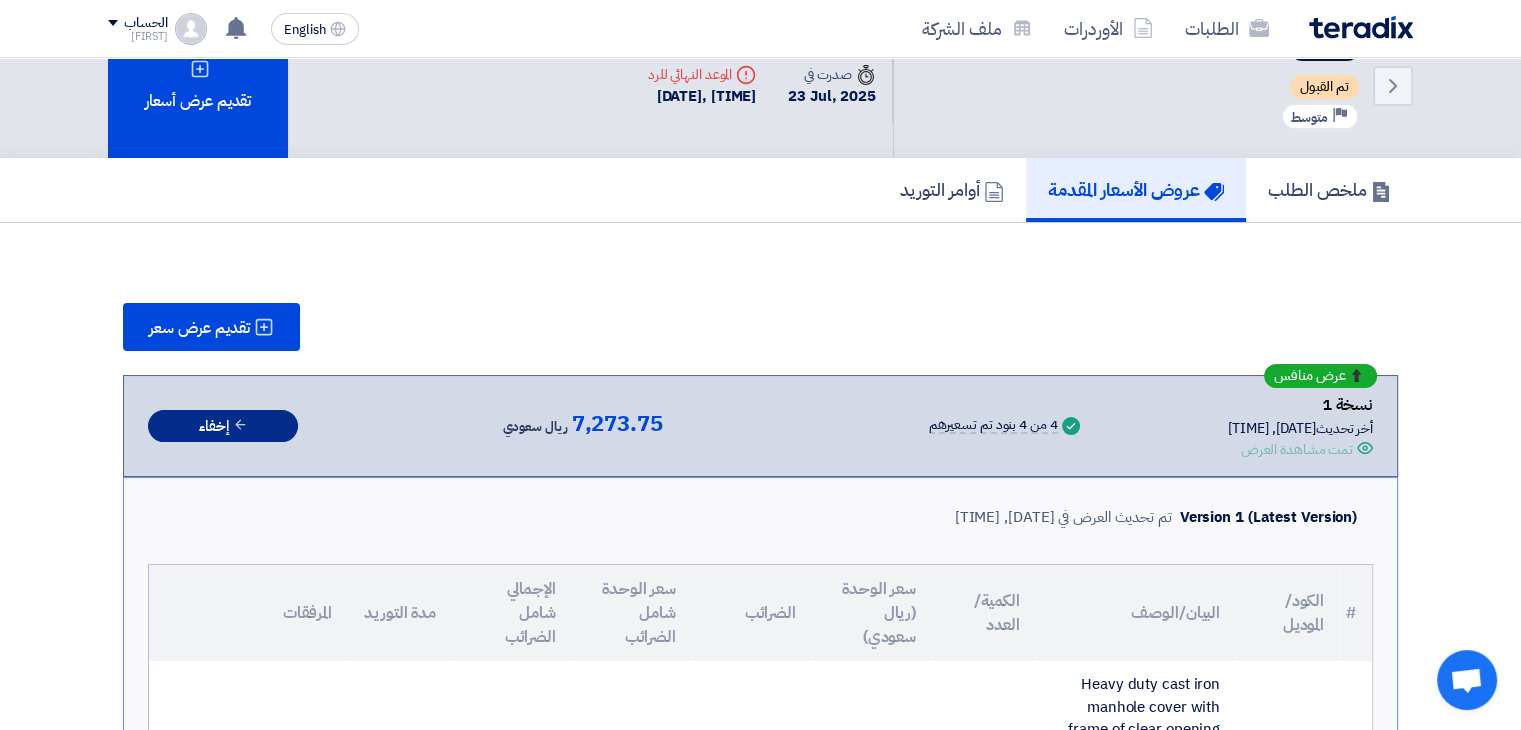 scroll, scrollTop: 0, scrollLeft: 0, axis: both 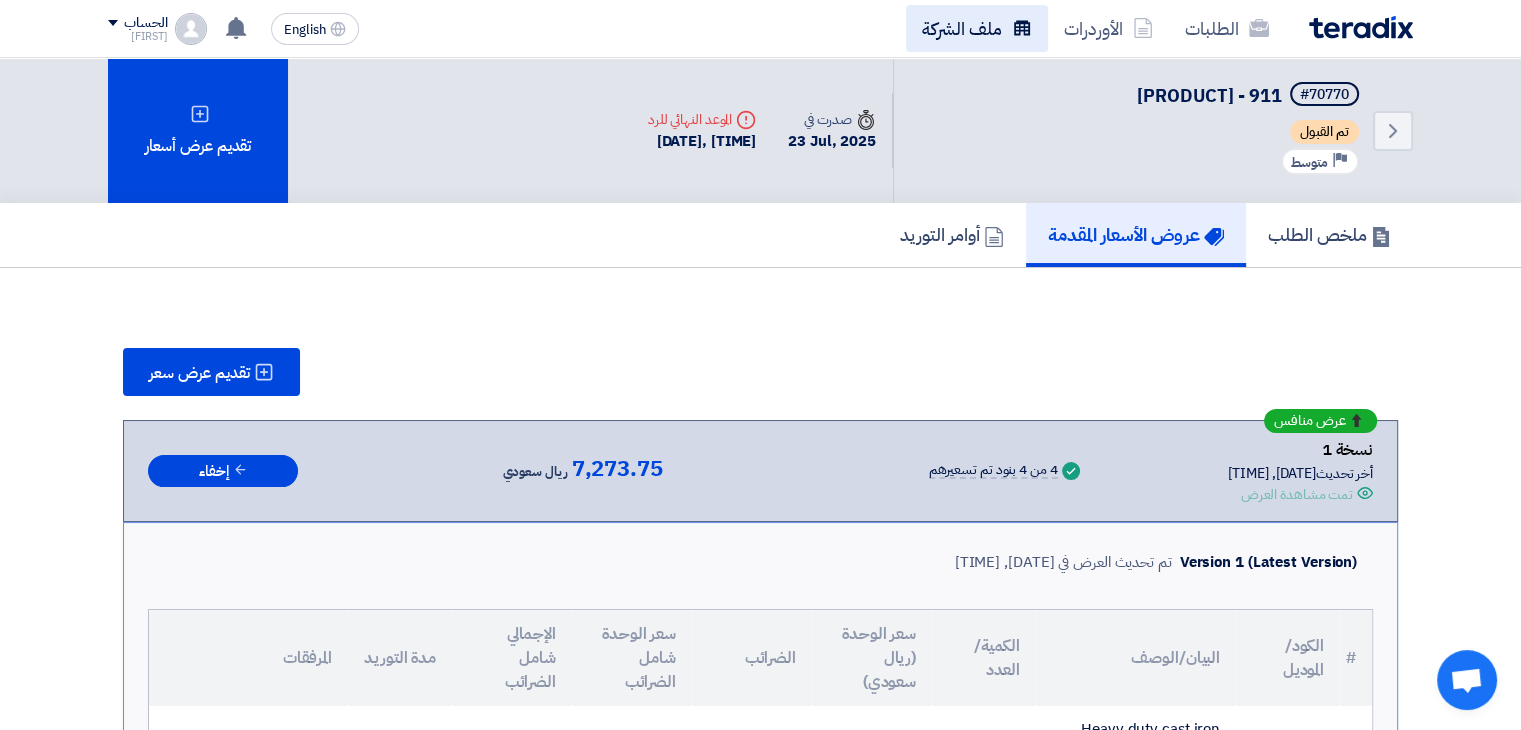 click on "ملف الشركة" 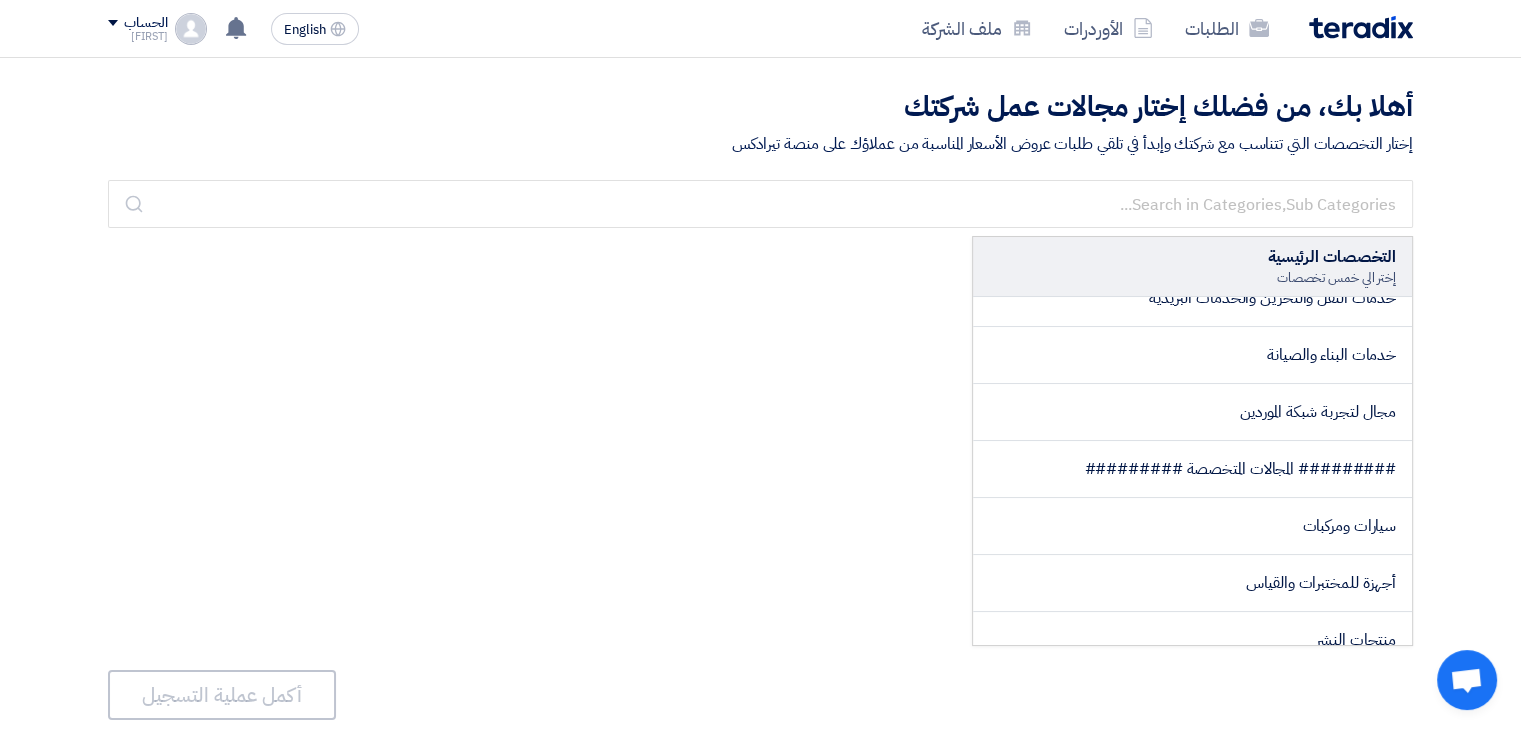 scroll, scrollTop: 1160, scrollLeft: 0, axis: vertical 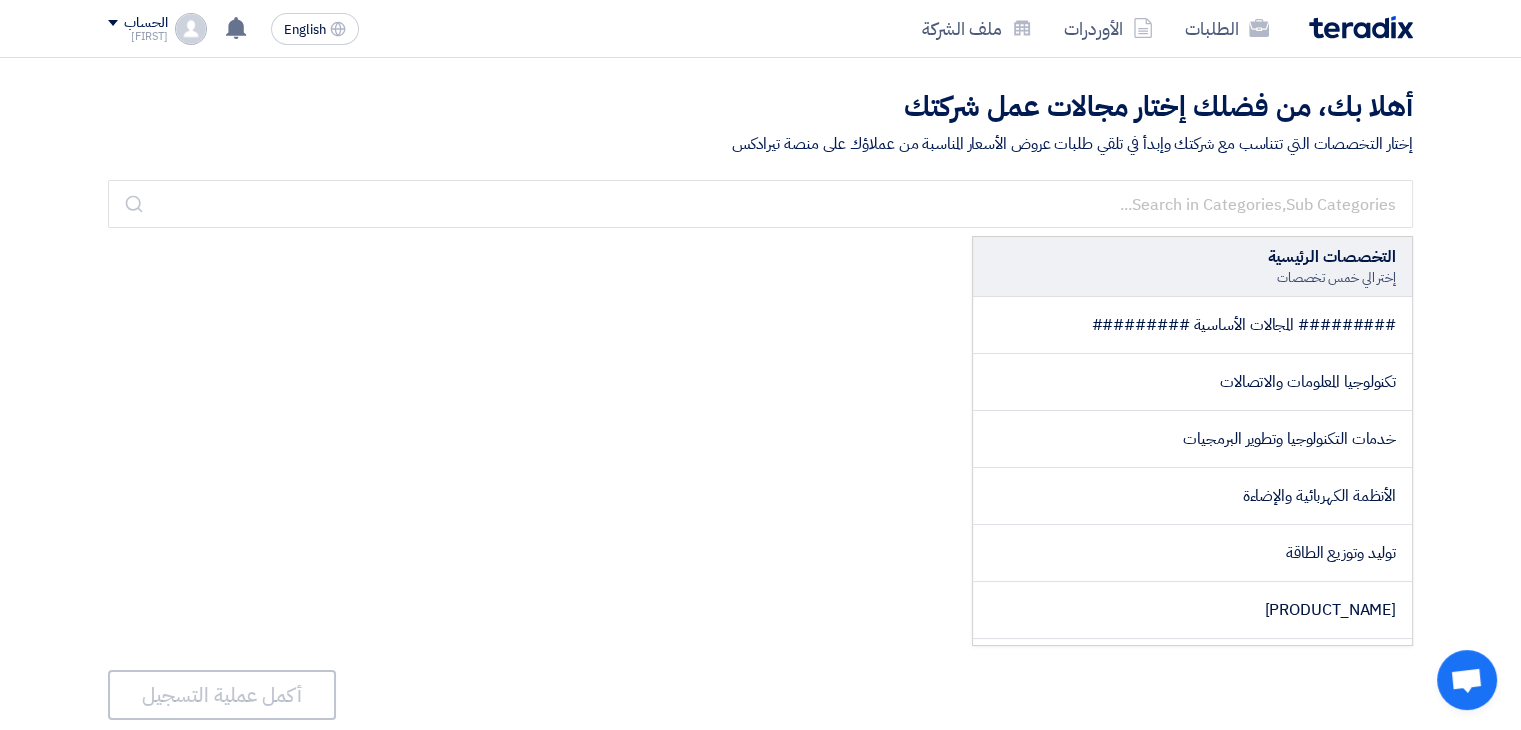 click on "التخصصات الرئيسية
إختر الي خمس تخصصات
######### المجالات الأساسية #########
تكنولوجيا المعلومات والاتصالات
خدمات التكنولوجيا وتطوير البرمجيات
الأنظمة الكهربائية والإضاءة
توليد وتوزيع الطاقة
أجهزة منزلية ومنتجات الكترونية استهلاكية
التكييفات وأنظمة التوزيع" 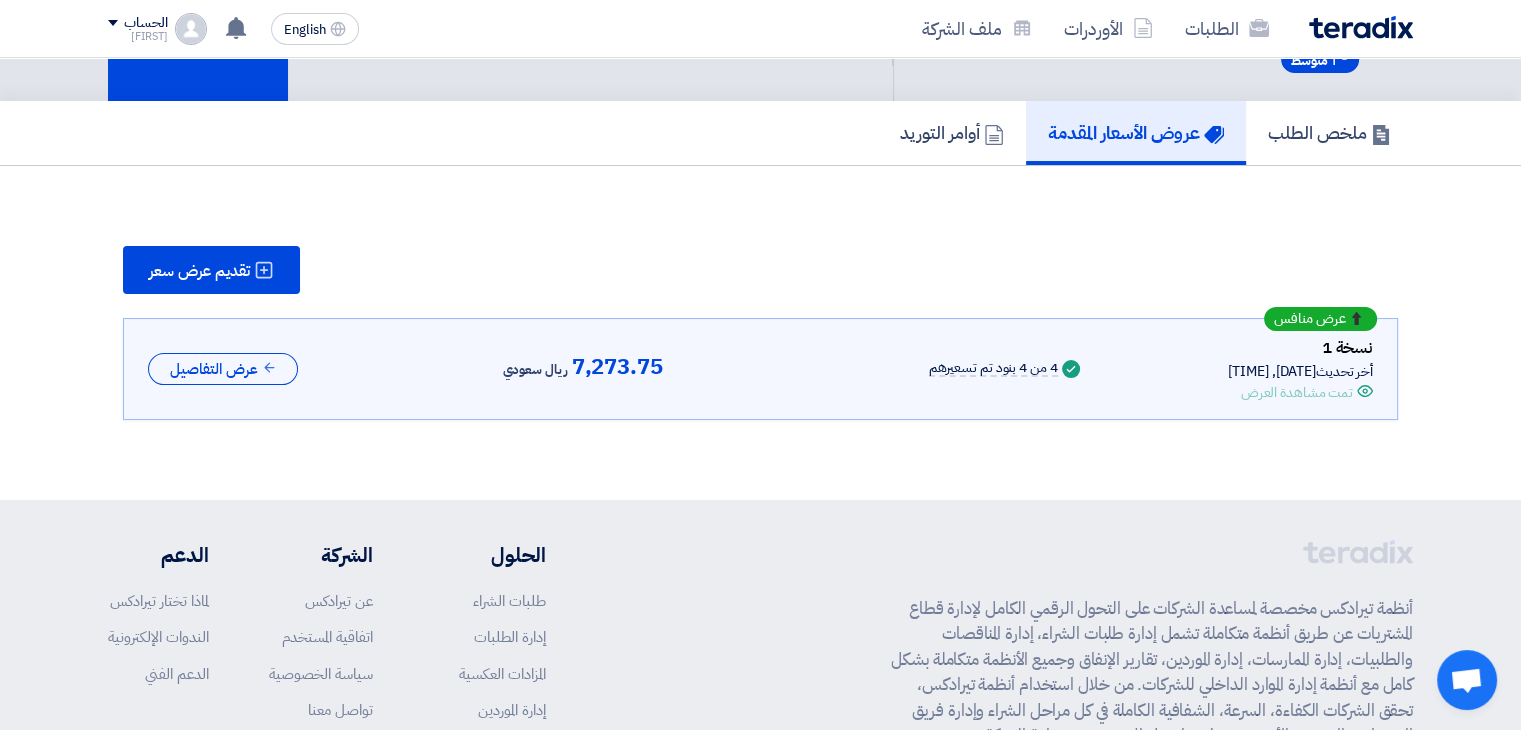 scroll, scrollTop: 0, scrollLeft: 0, axis: both 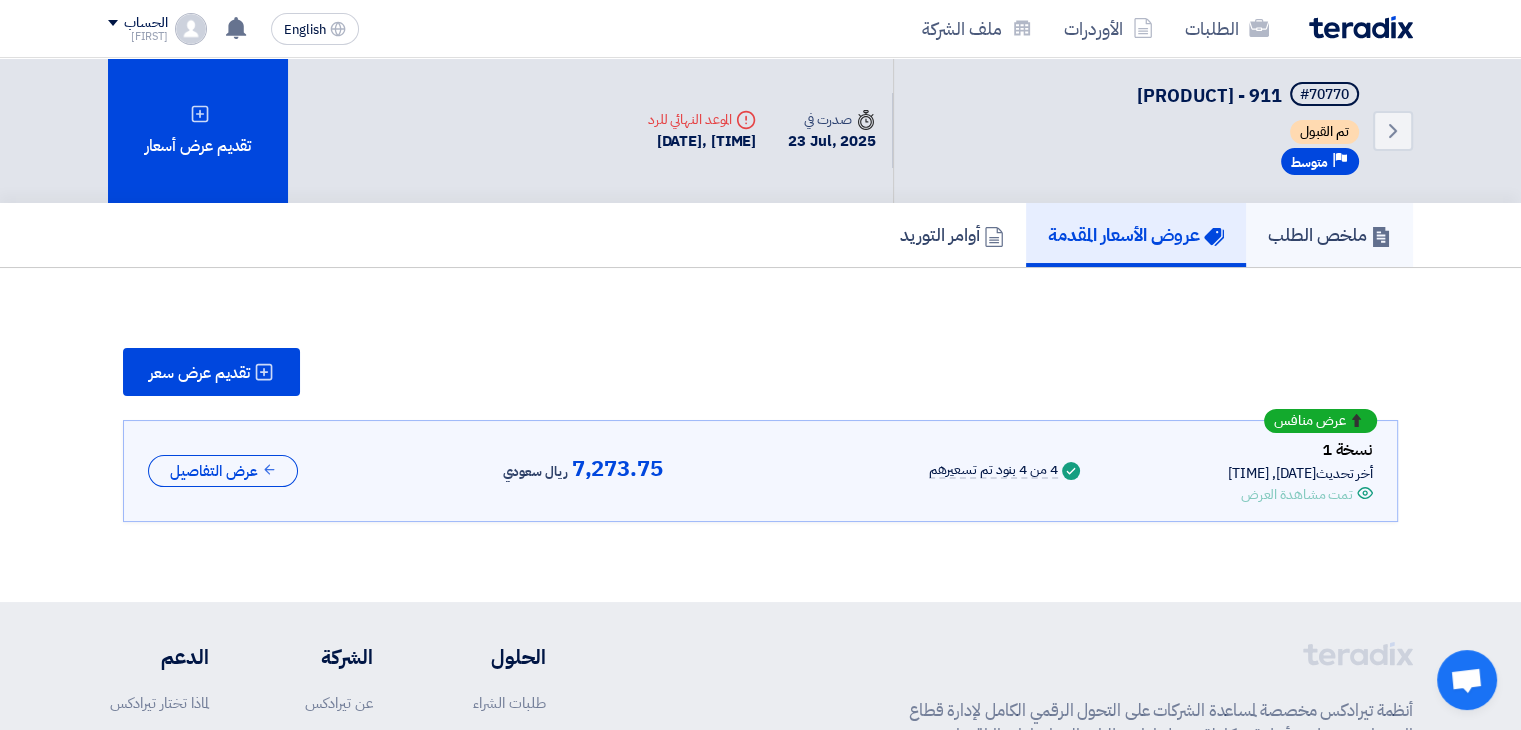click on "ملخص الطلب" 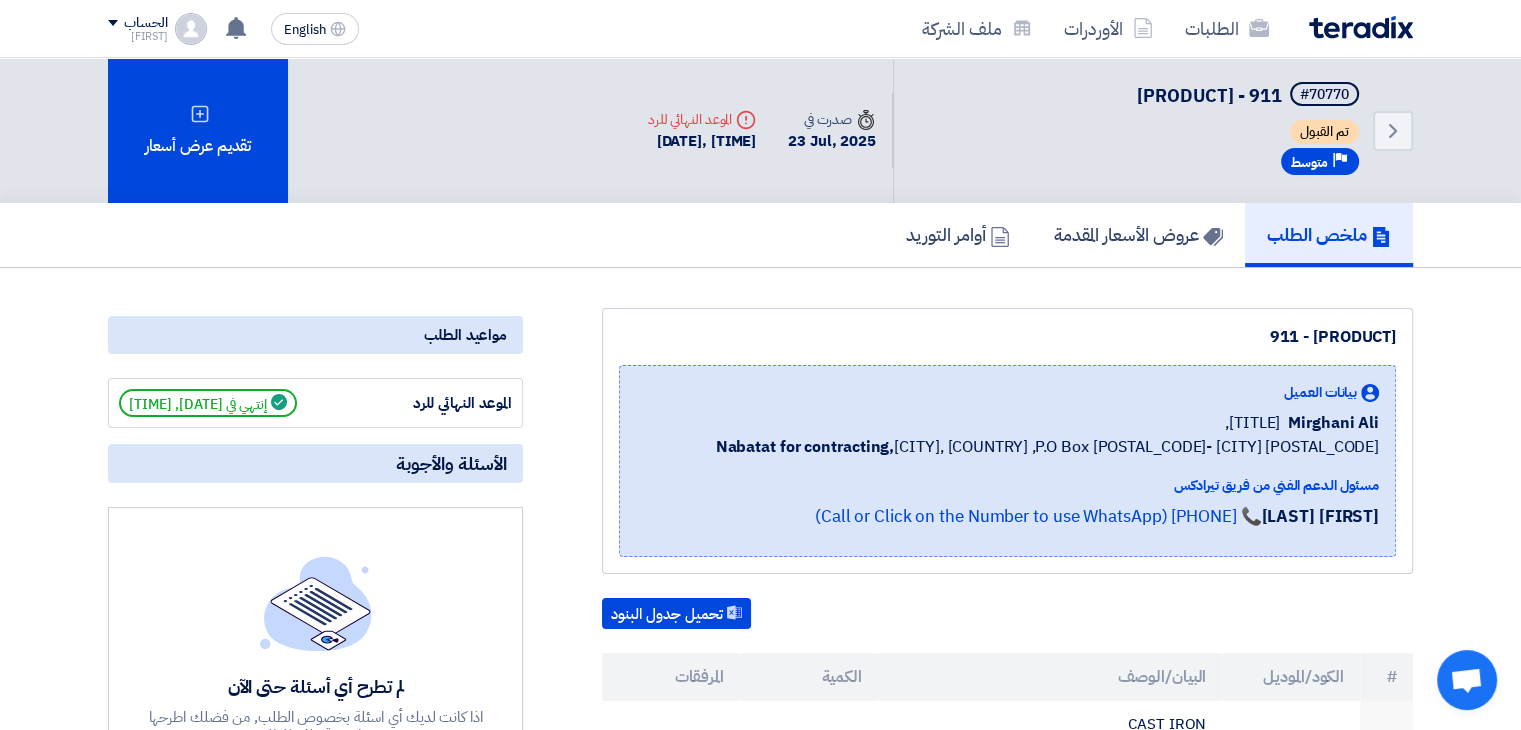 drag, startPoint x: 806, startPoint y: 453, endPoint x: 771, endPoint y: 476, distance: 41.880783 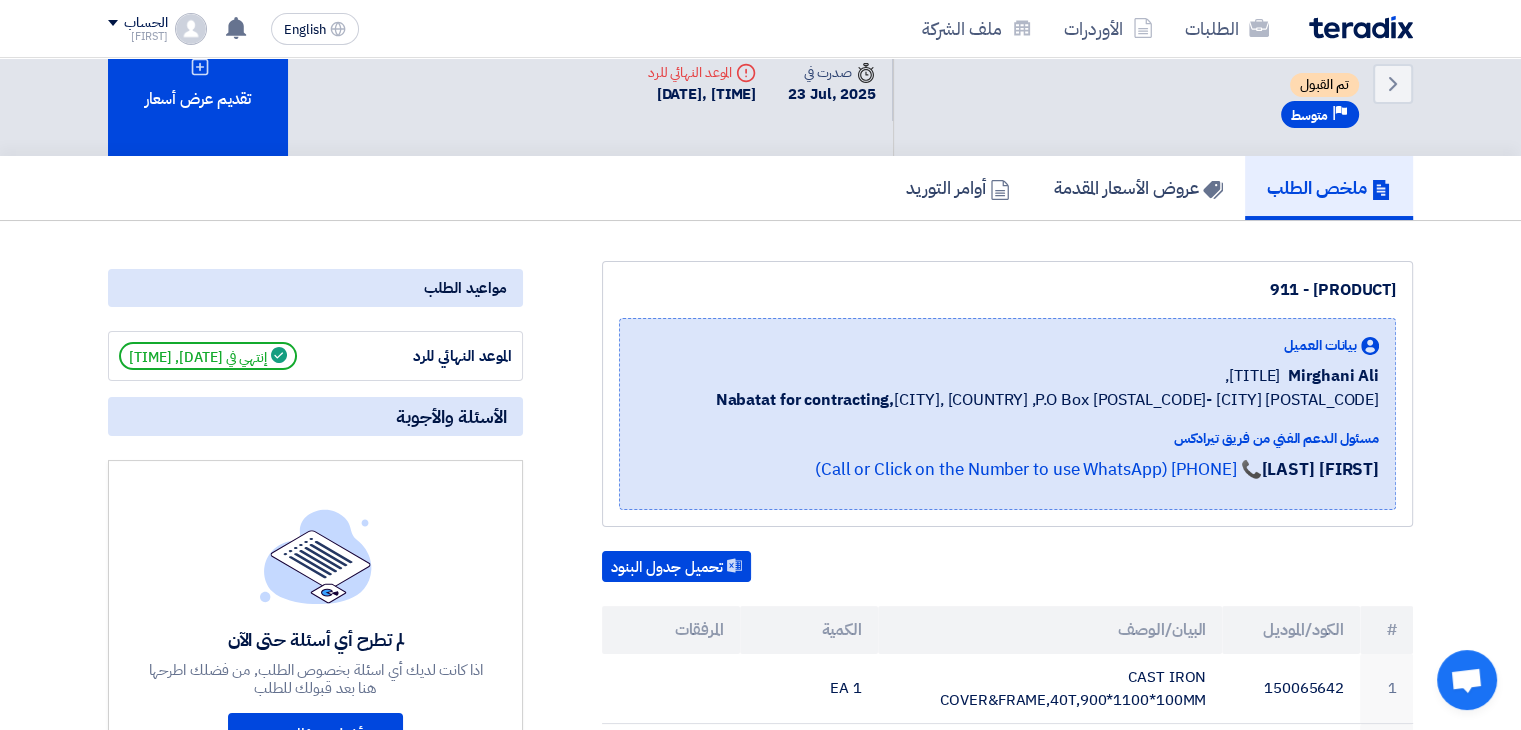 scroll, scrollTop: 48, scrollLeft: 0, axis: vertical 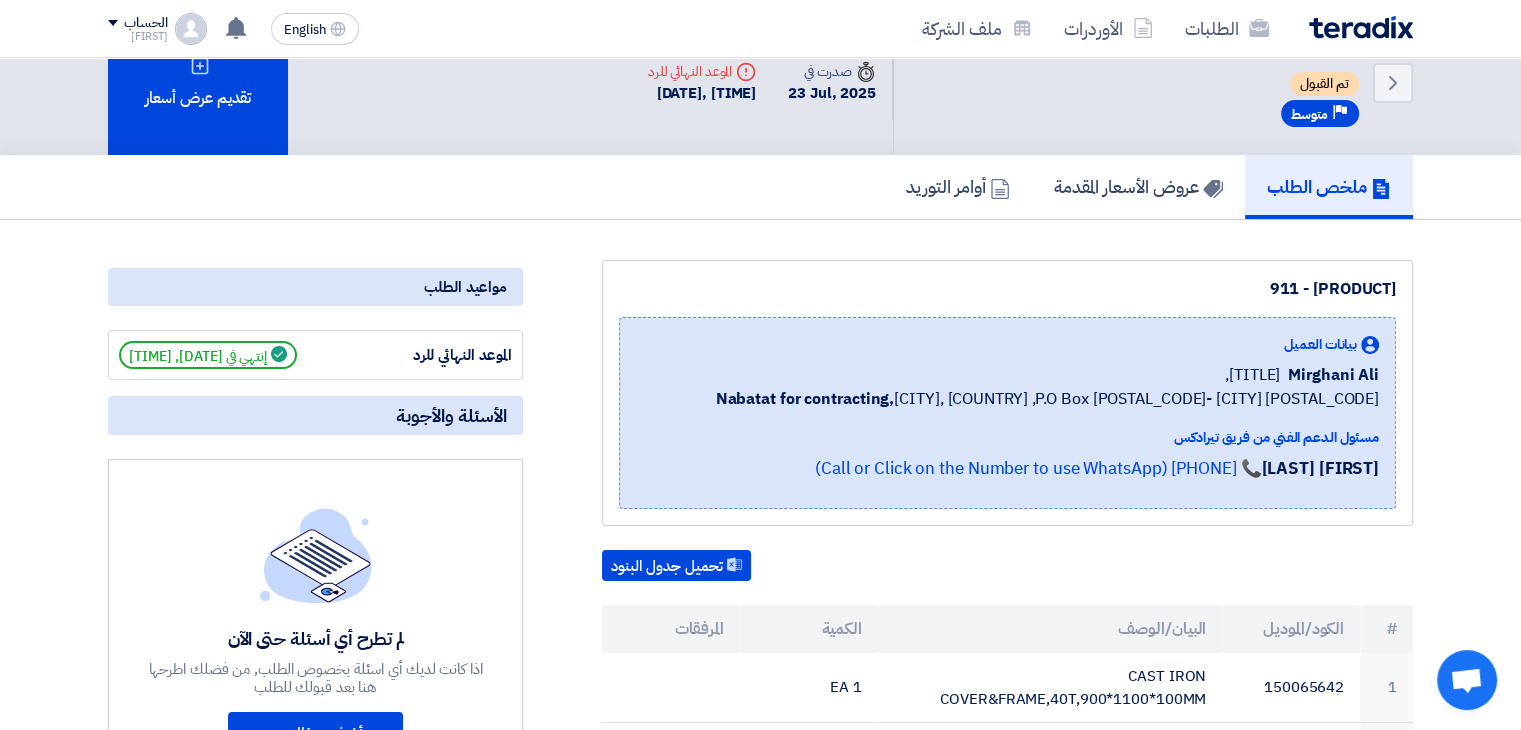 drag, startPoint x: 771, startPoint y: 476, endPoint x: 539, endPoint y: 433, distance: 235.95126 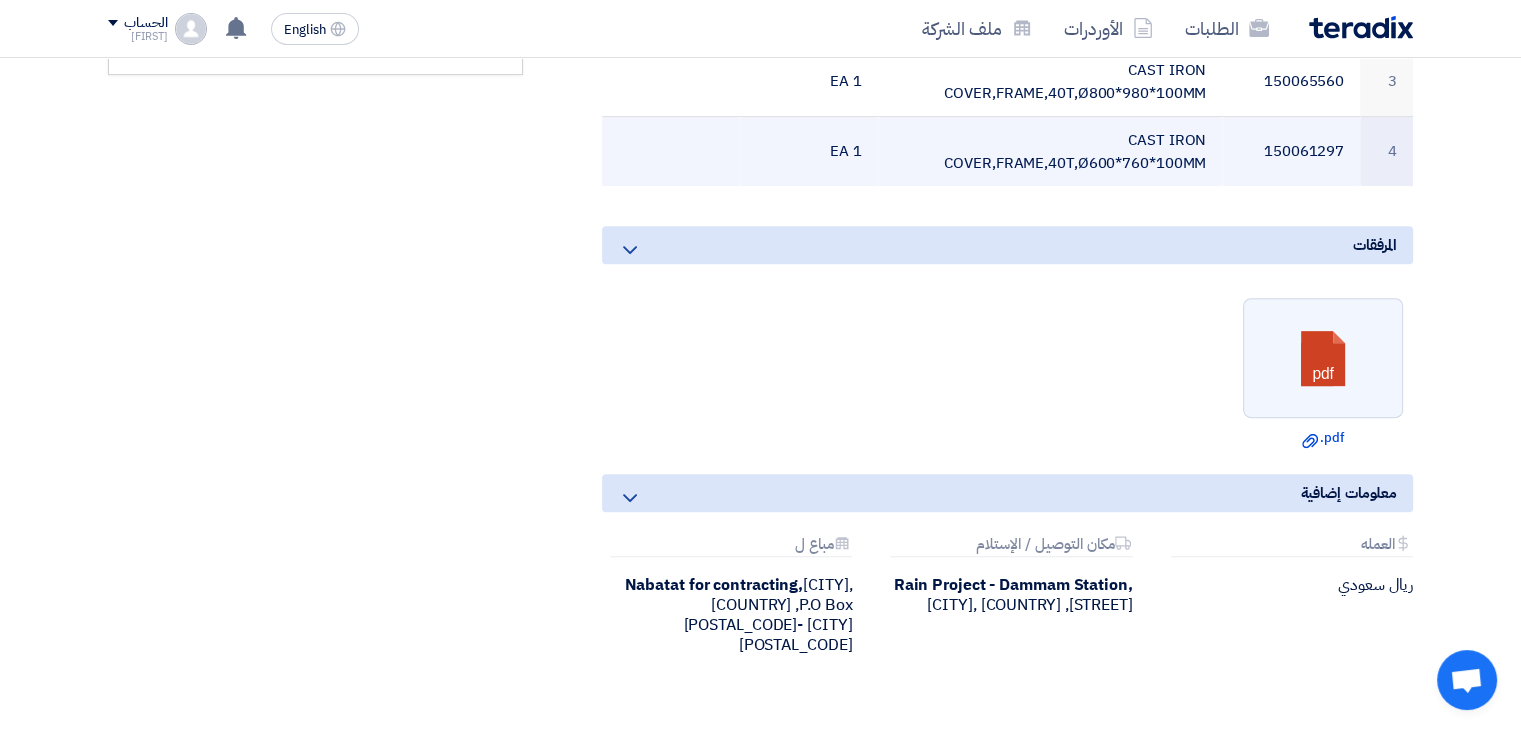 scroll, scrollTop: 834, scrollLeft: 0, axis: vertical 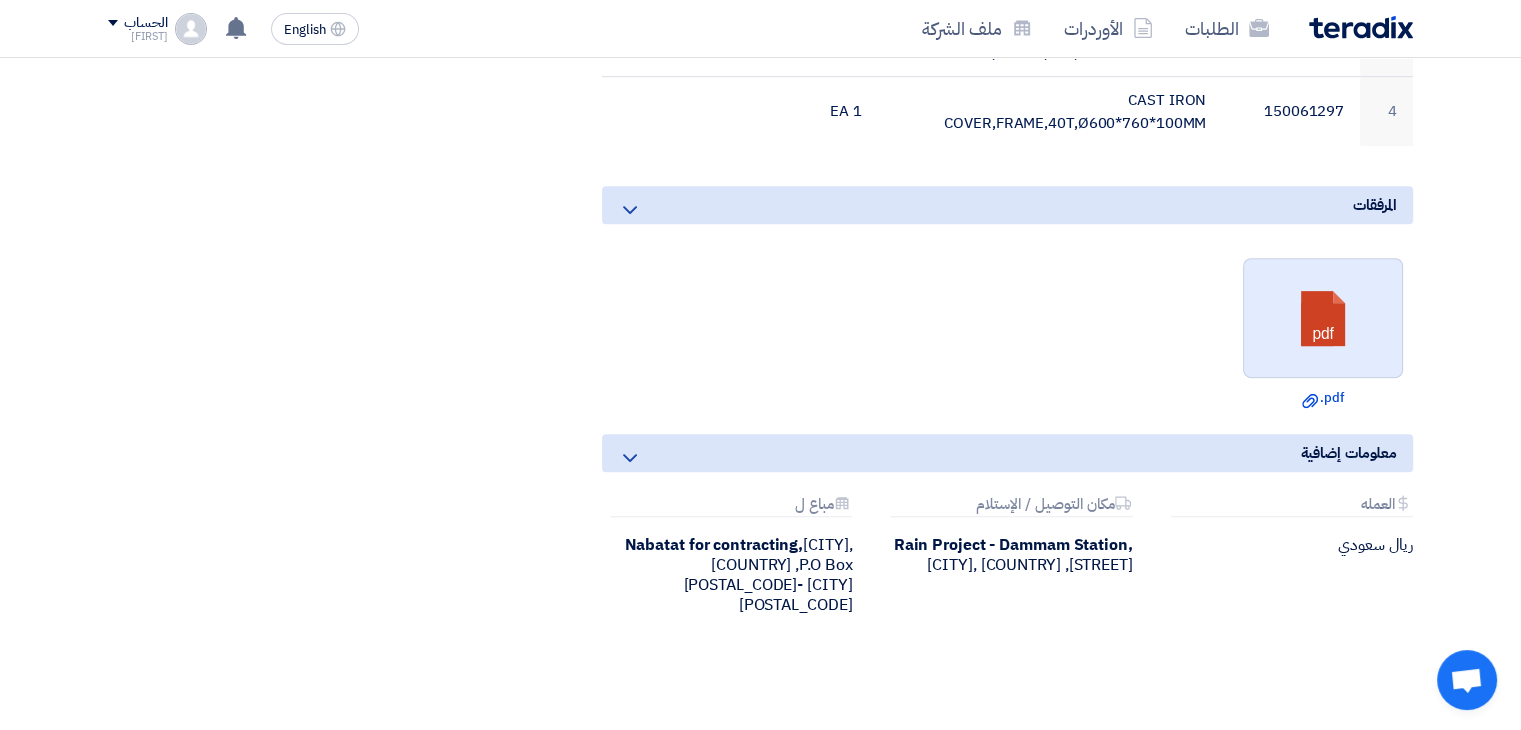 click at bounding box center [1324, 319] 